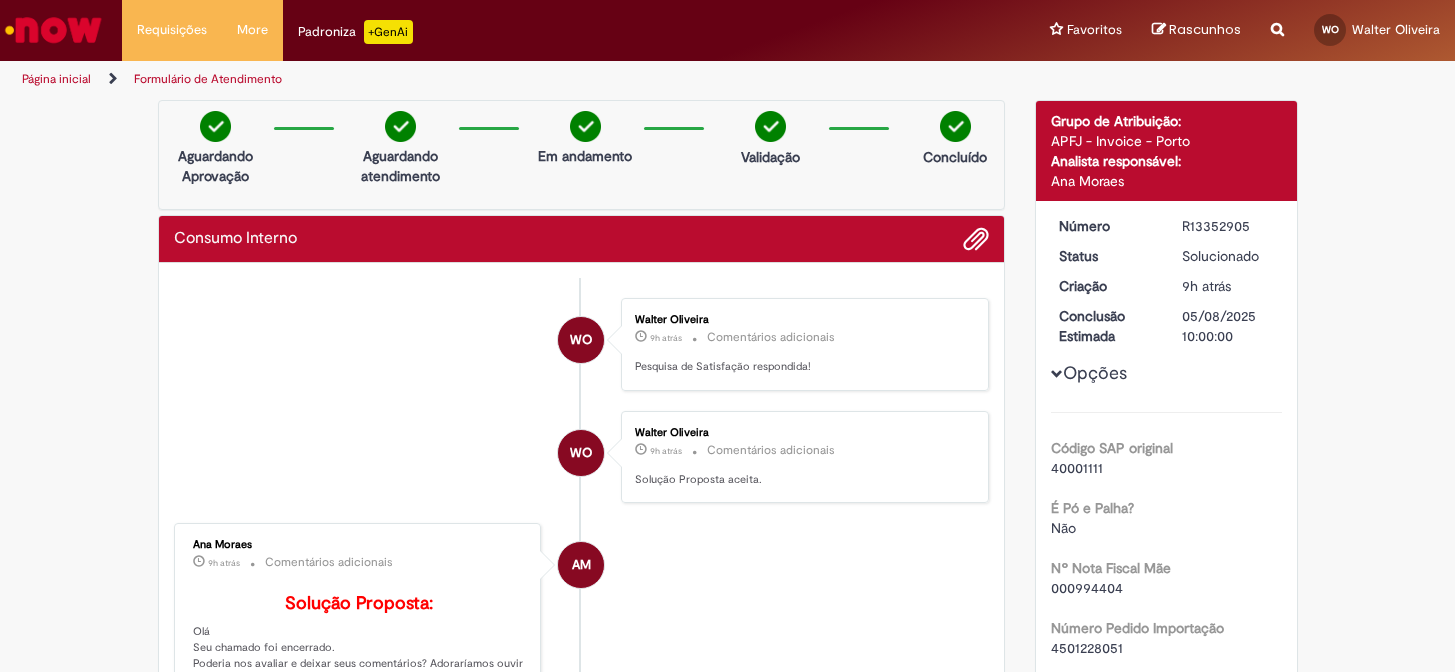 scroll, scrollTop: 0, scrollLeft: 0, axis: both 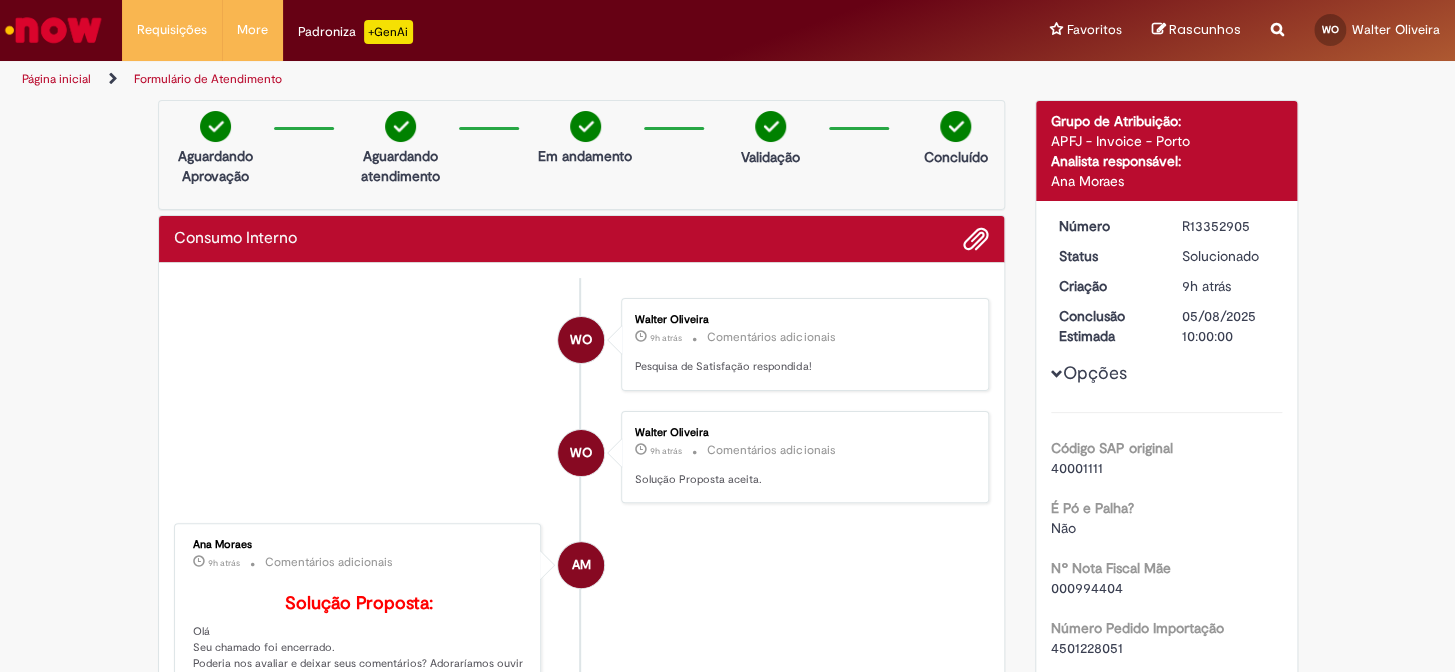 click on "WO
[FIRST] [LAST]
9h atrás 9 horas atrás     Comentários adicionais
Solução Proposta aceita." at bounding box center (582, 457) 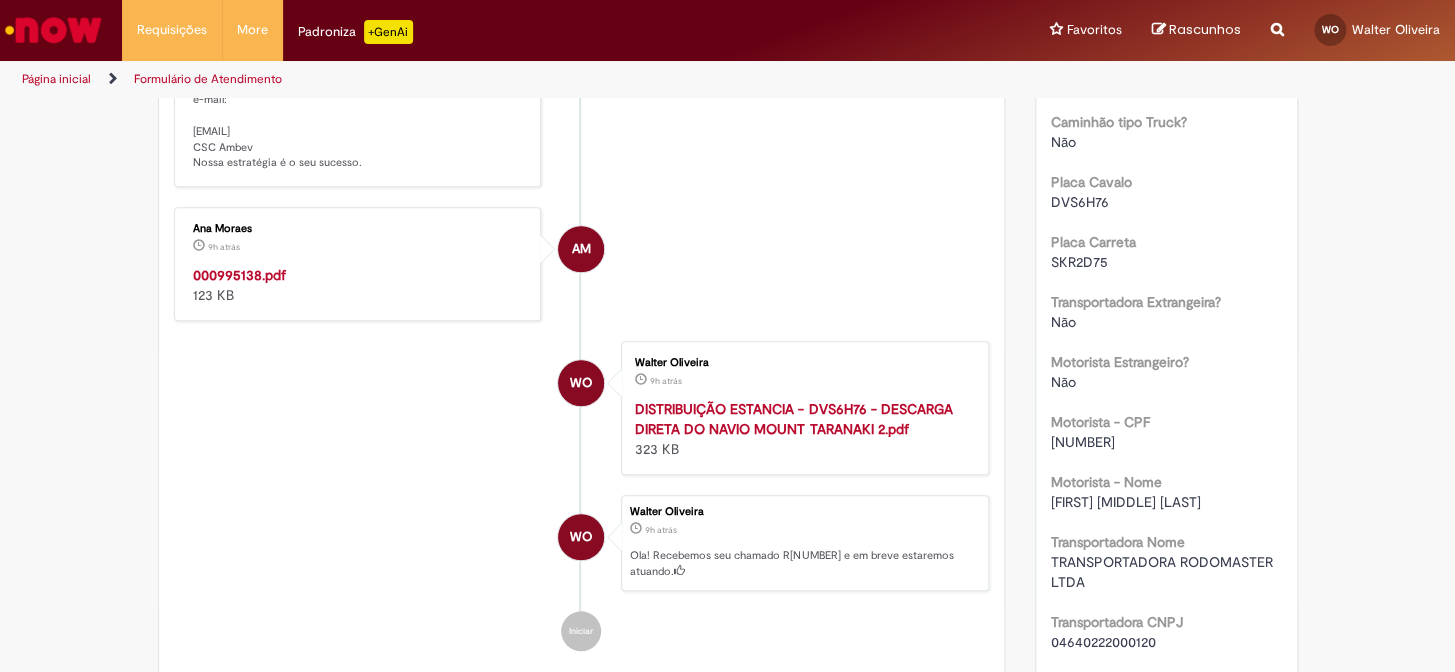 scroll, scrollTop: 636, scrollLeft: 0, axis: vertical 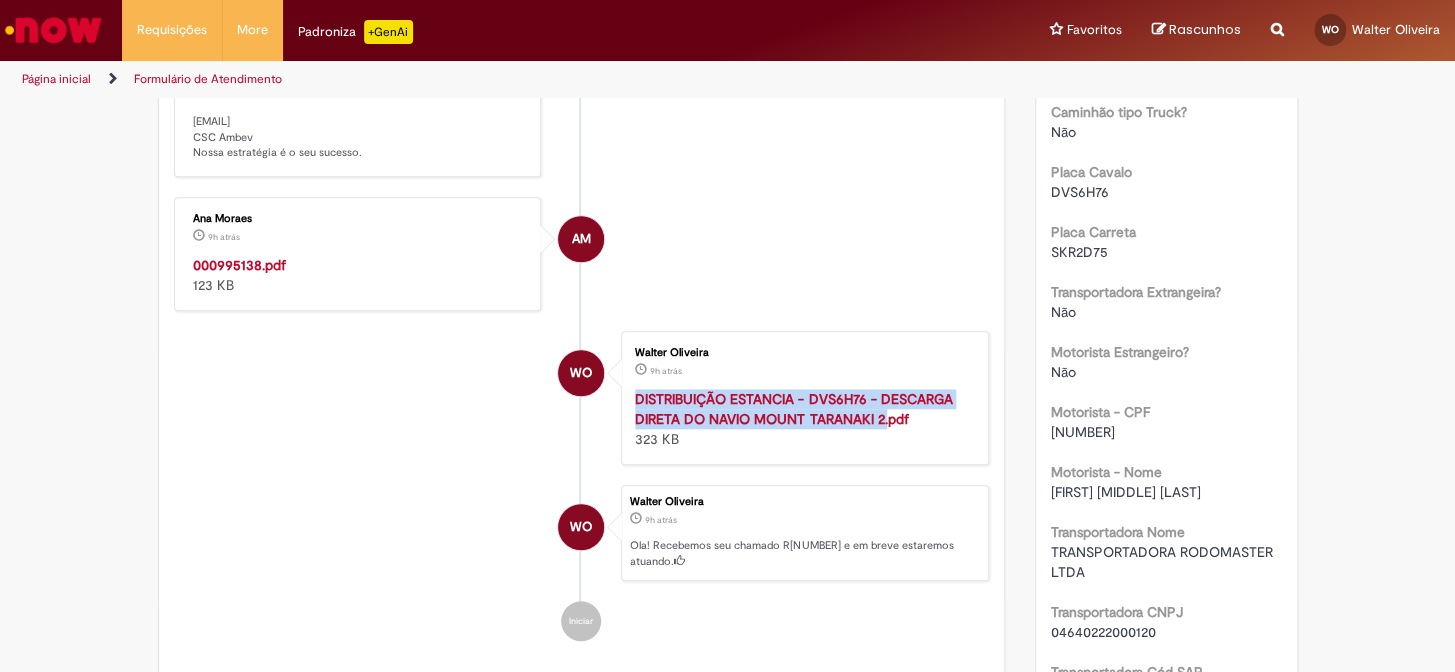 drag, startPoint x: 618, startPoint y: 420, endPoint x: 883, endPoint y: 453, distance: 267.0468 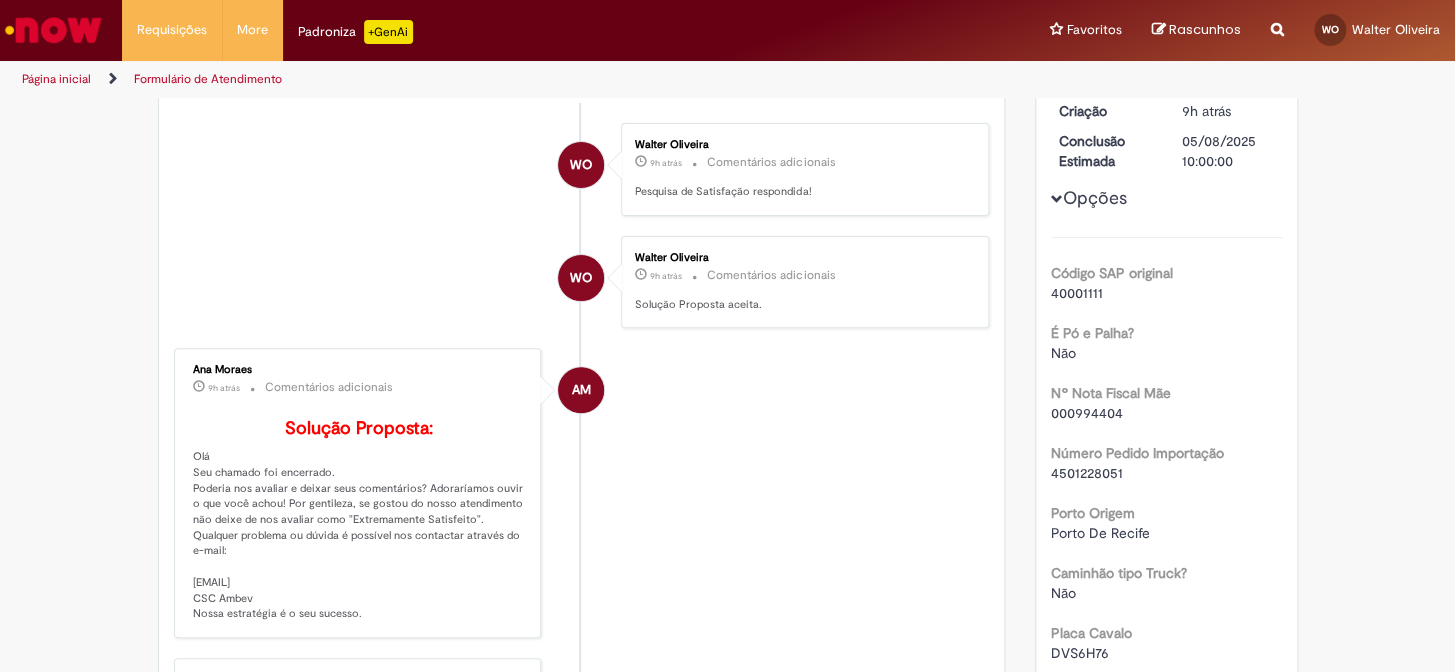 scroll, scrollTop: 181, scrollLeft: 0, axis: vertical 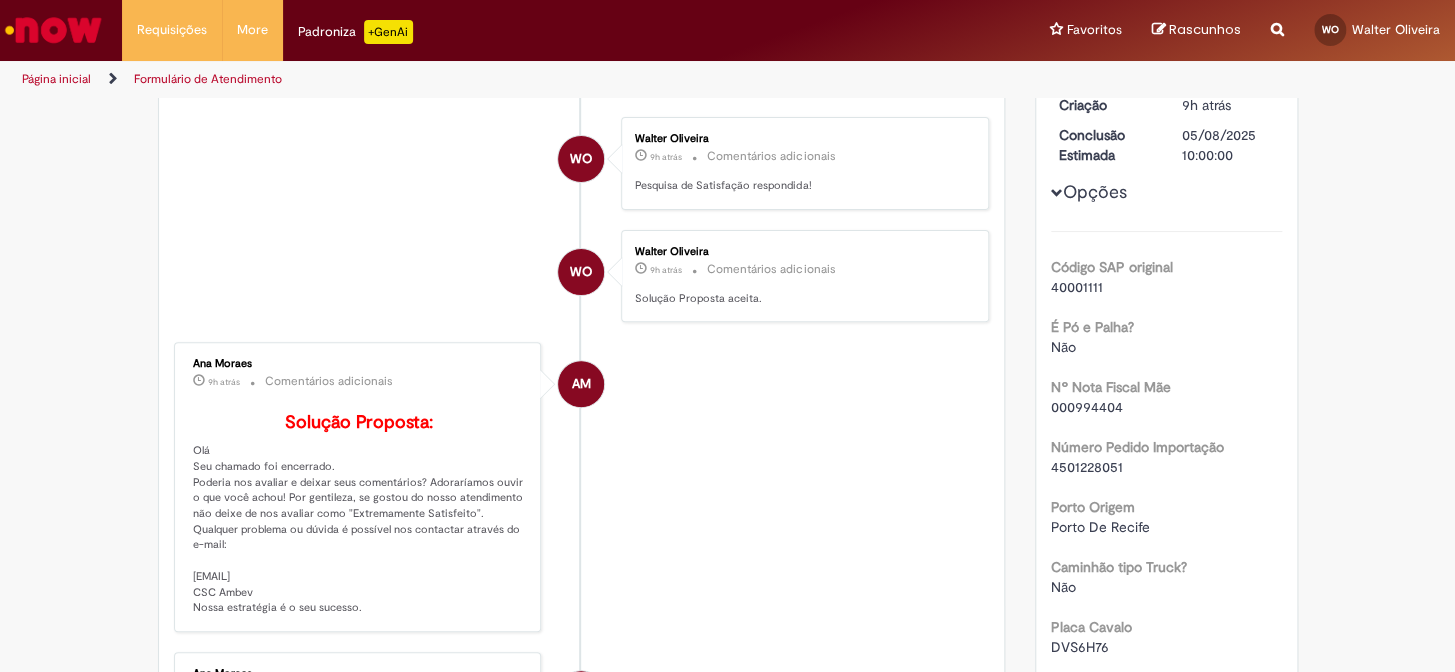 click on "000994404" at bounding box center (1087, 407) 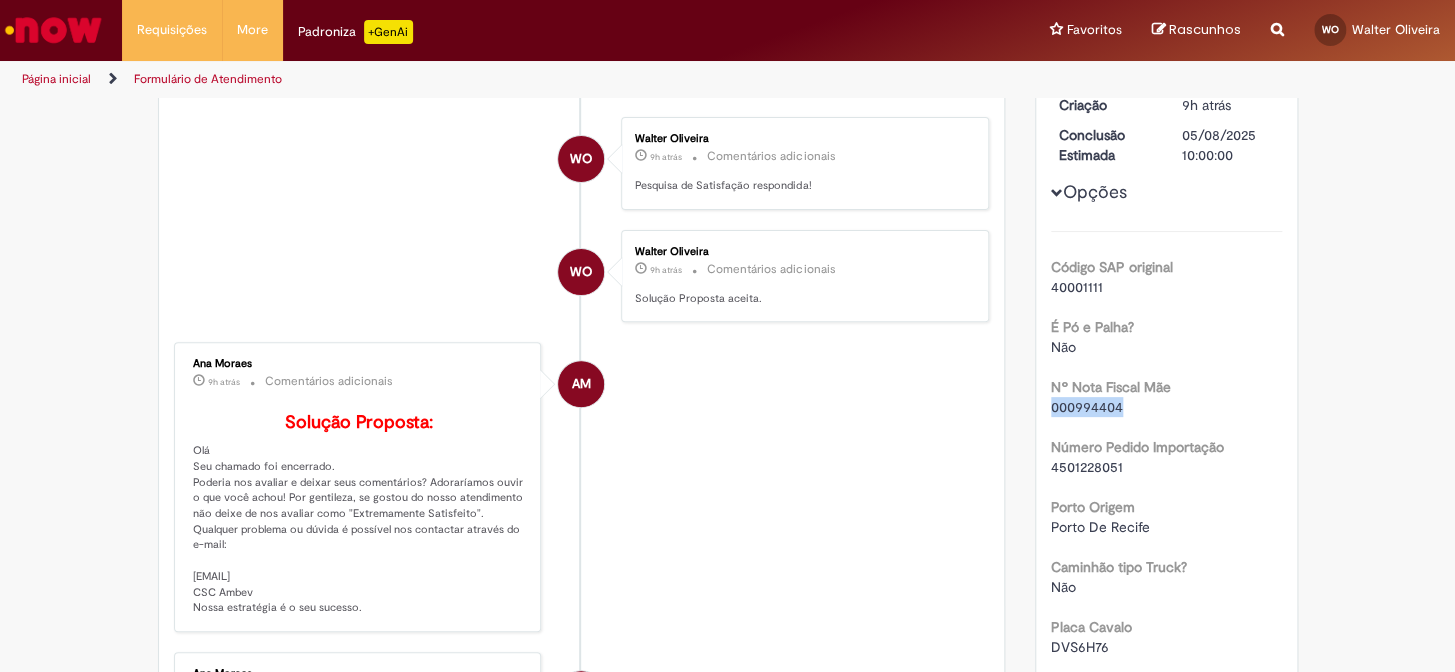 click on "000994404" at bounding box center (1087, 407) 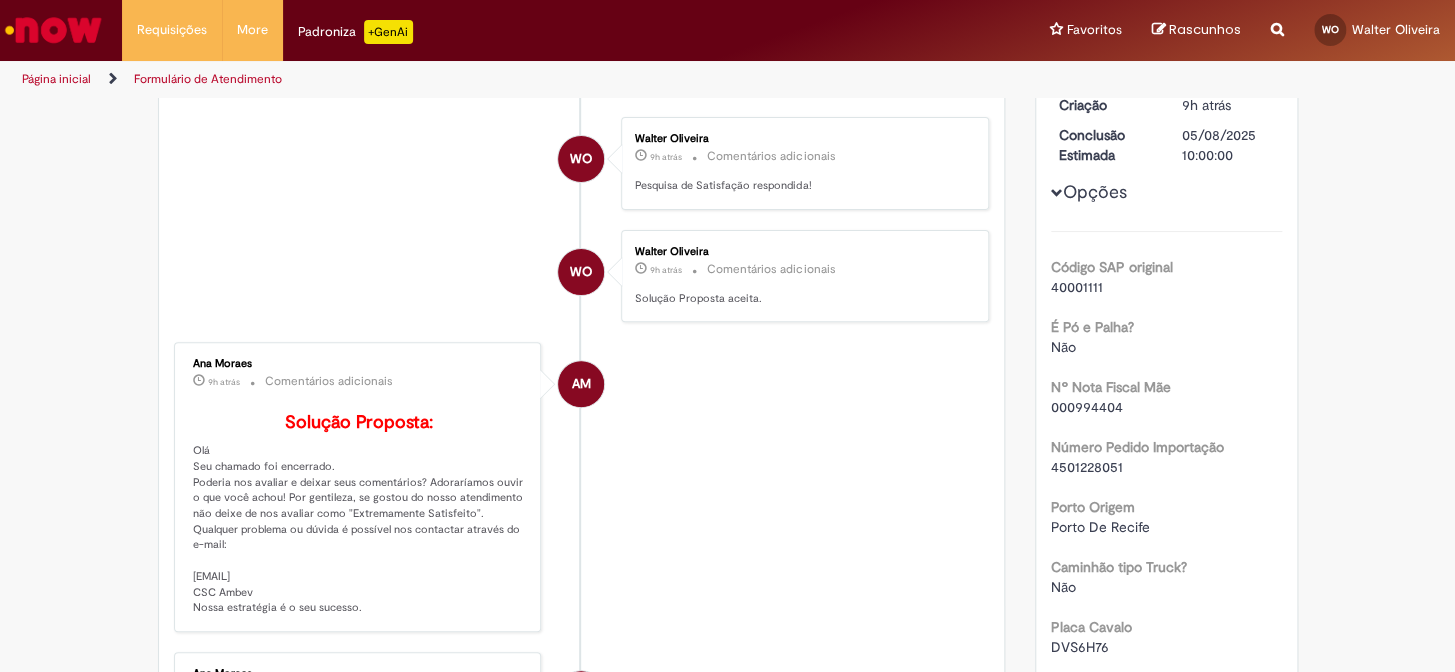 click on "4501228051" at bounding box center [1087, 467] 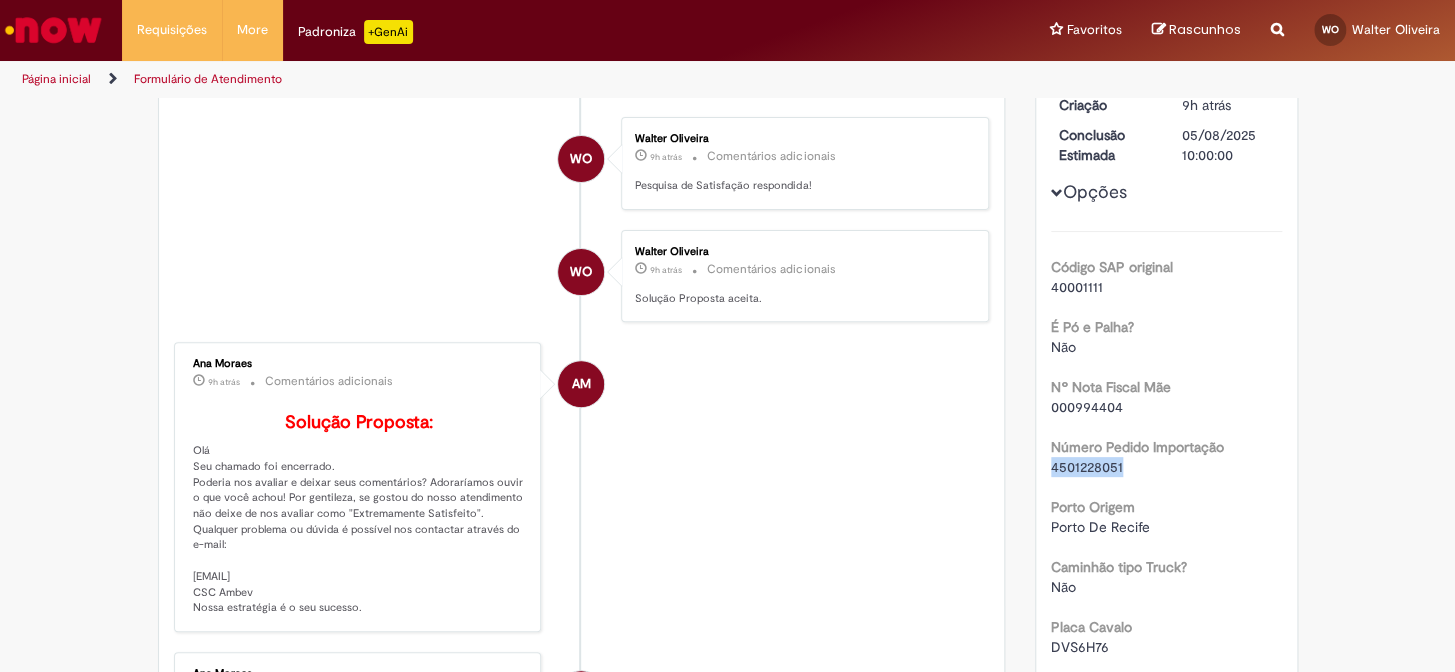 click on "4501228051" at bounding box center [1087, 467] 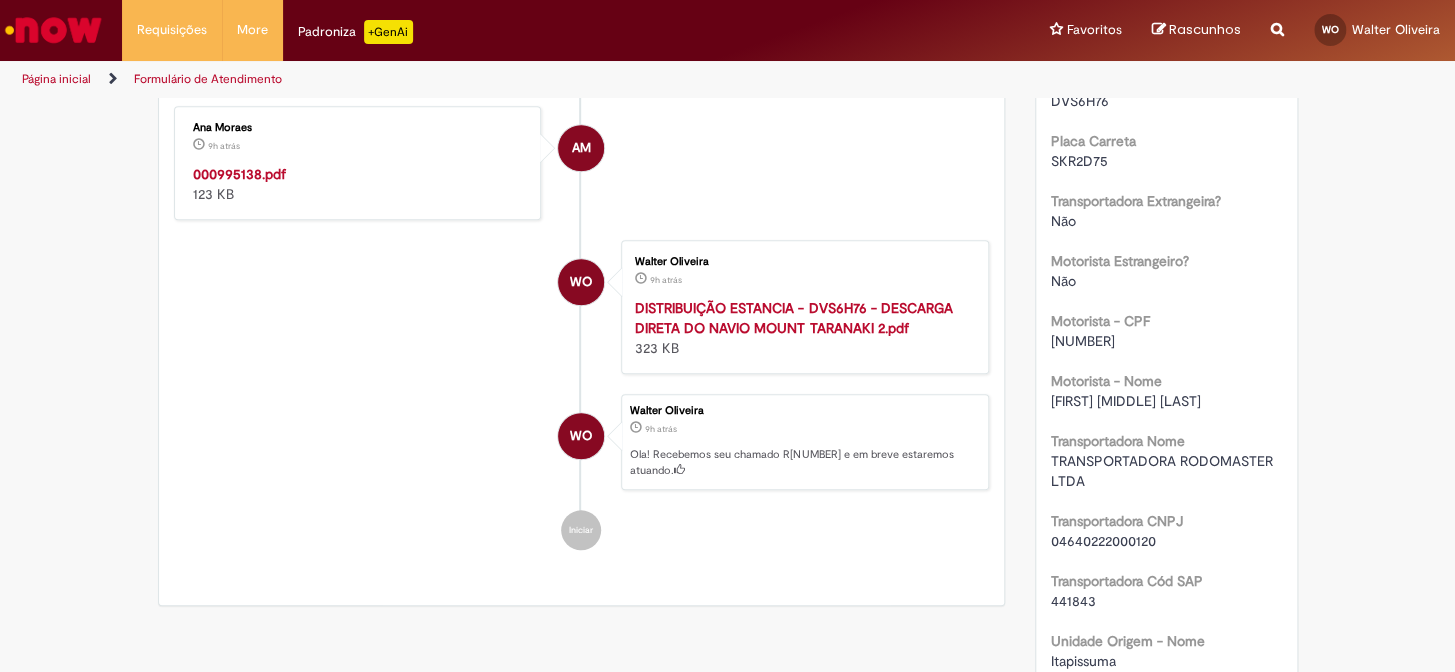 scroll, scrollTop: 1000, scrollLeft: 0, axis: vertical 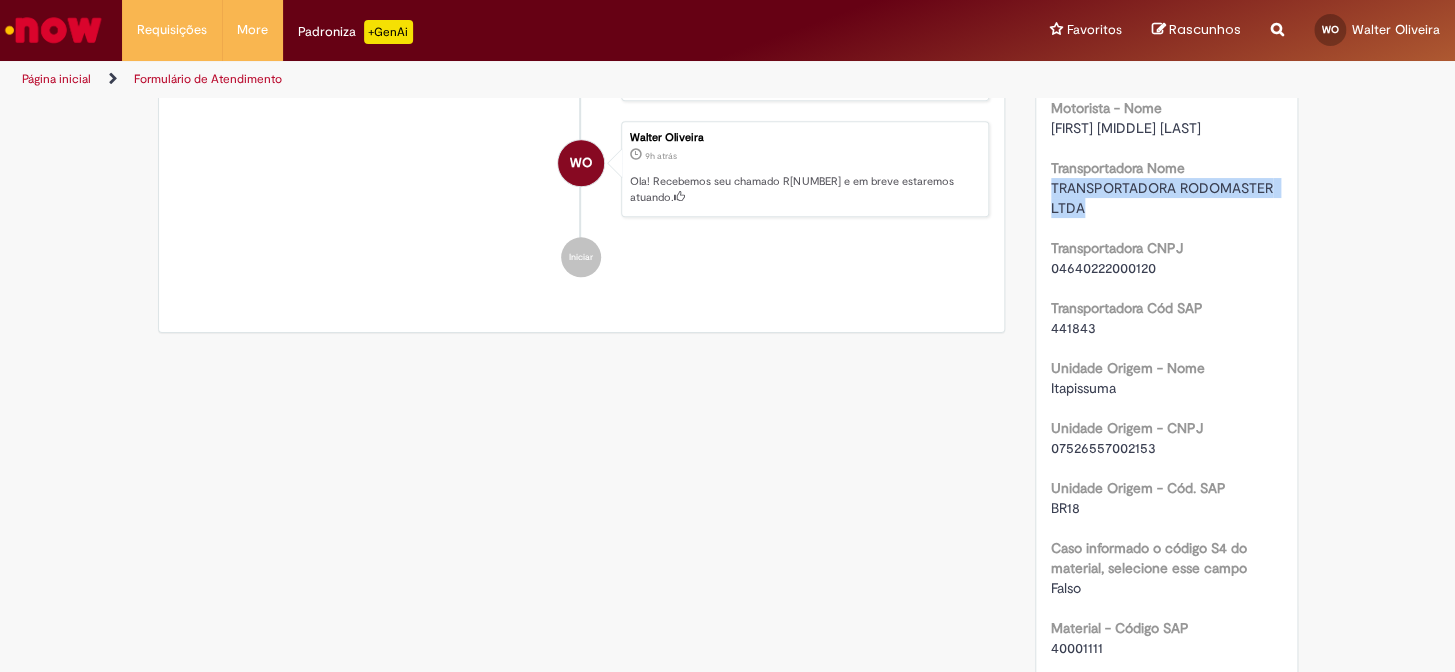 drag, startPoint x: 1080, startPoint y: 204, endPoint x: 1045, endPoint y: 189, distance: 38.078865 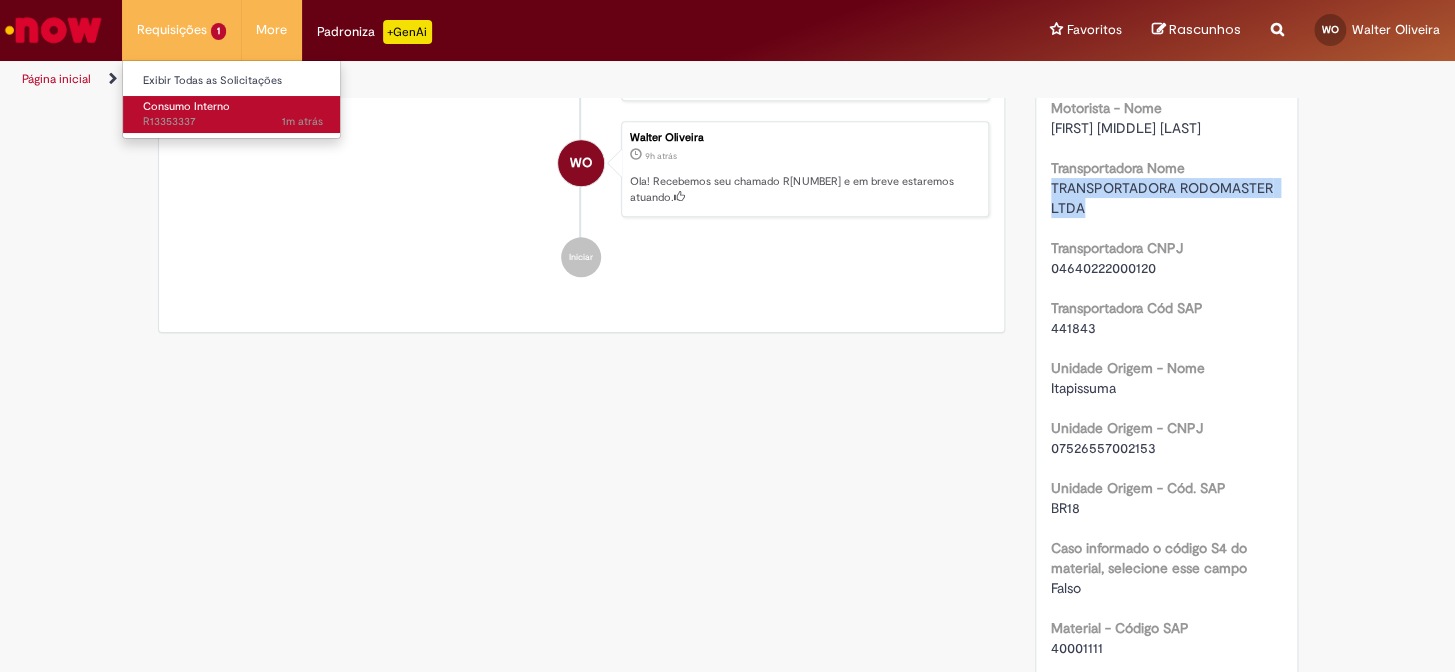 click on "Consumo Interno" at bounding box center [186, 106] 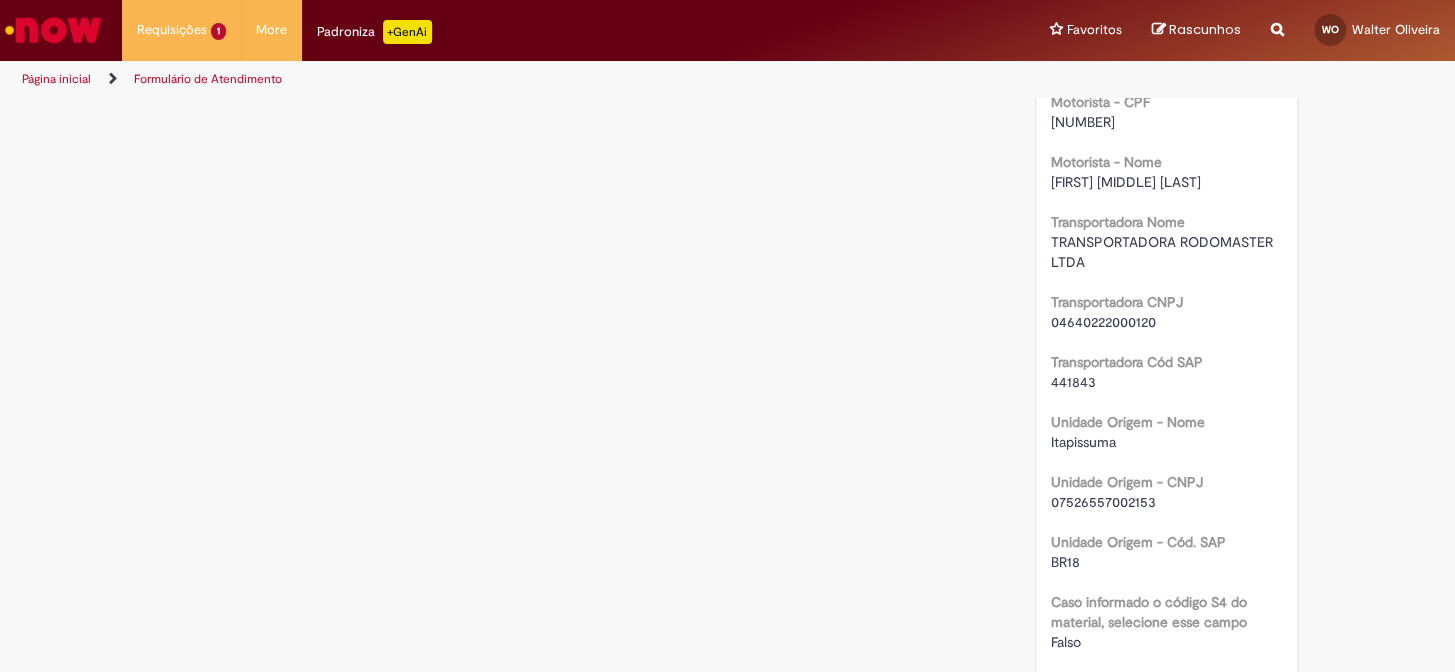scroll, scrollTop: 0, scrollLeft: 0, axis: both 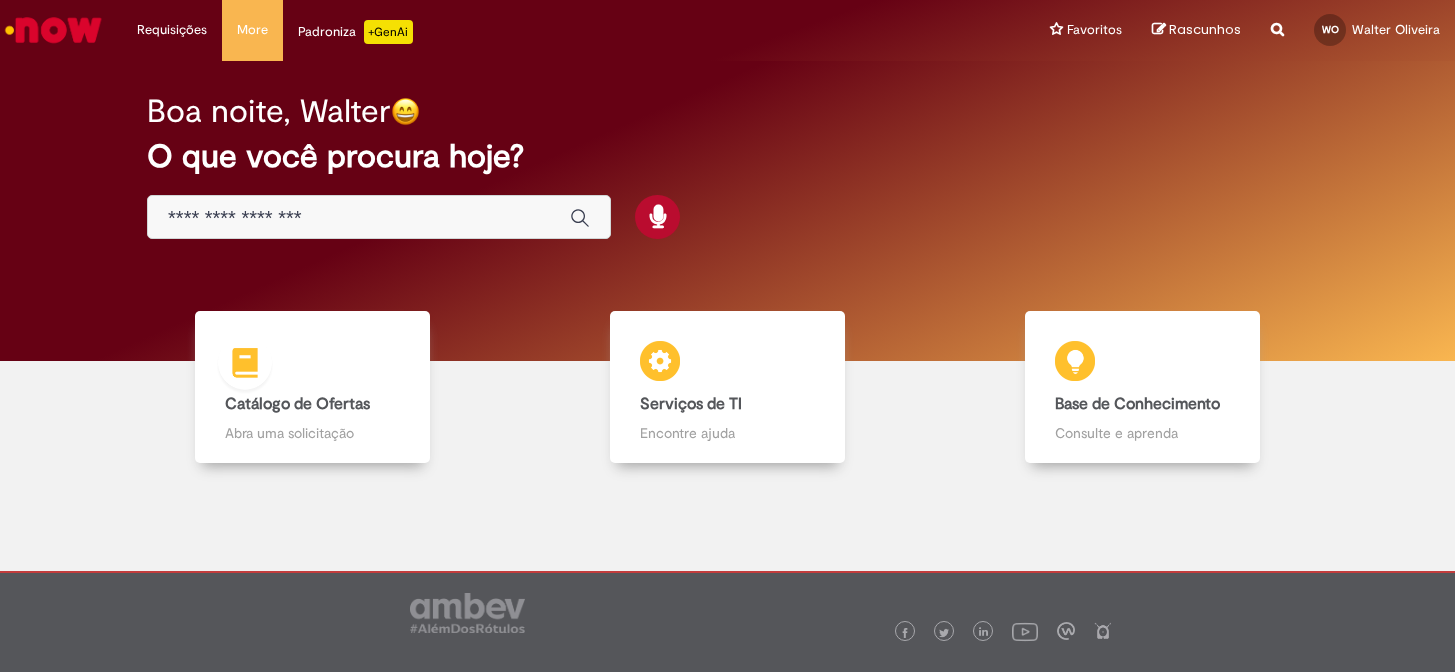 click on "Catálogo de Ofertas" at bounding box center [297, 404] 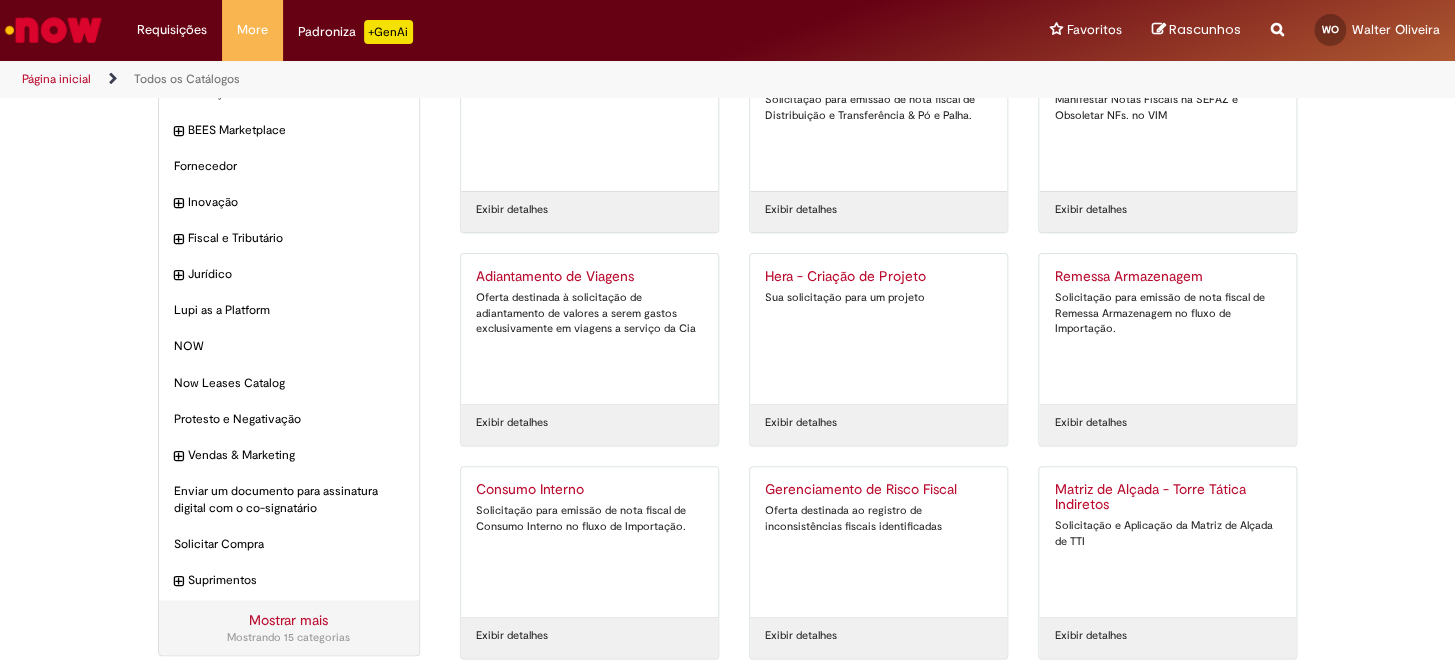 scroll, scrollTop: 124, scrollLeft: 0, axis: vertical 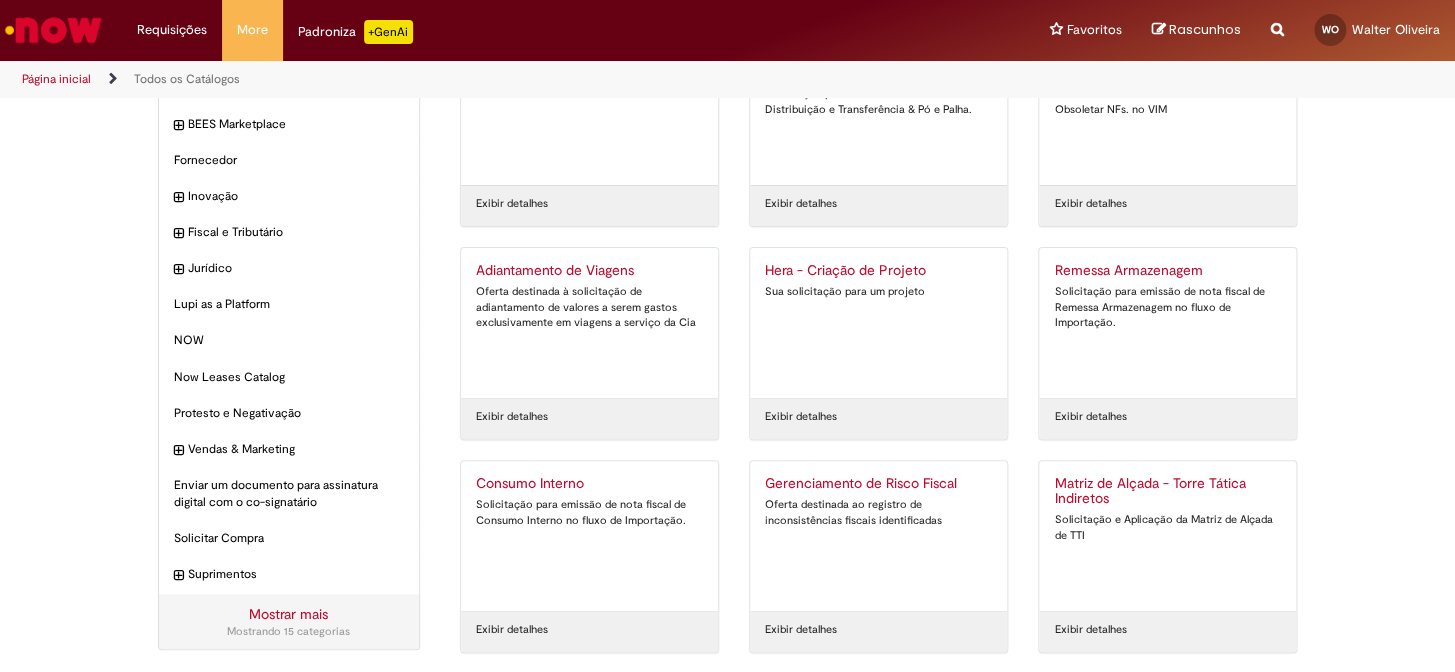 click on "Solicitação para emissão de nota fiscal de Consumo Interno no fluxo de Importação." at bounding box center (589, 512) 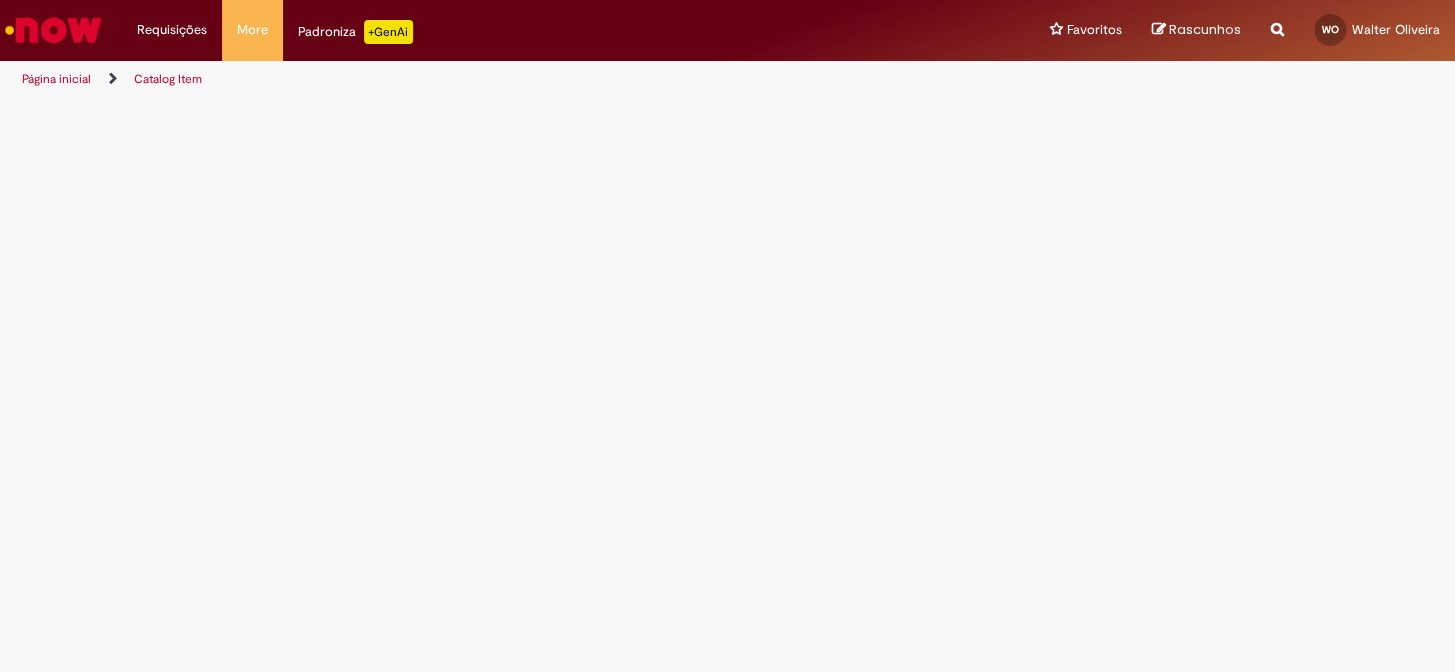 scroll, scrollTop: 0, scrollLeft: 0, axis: both 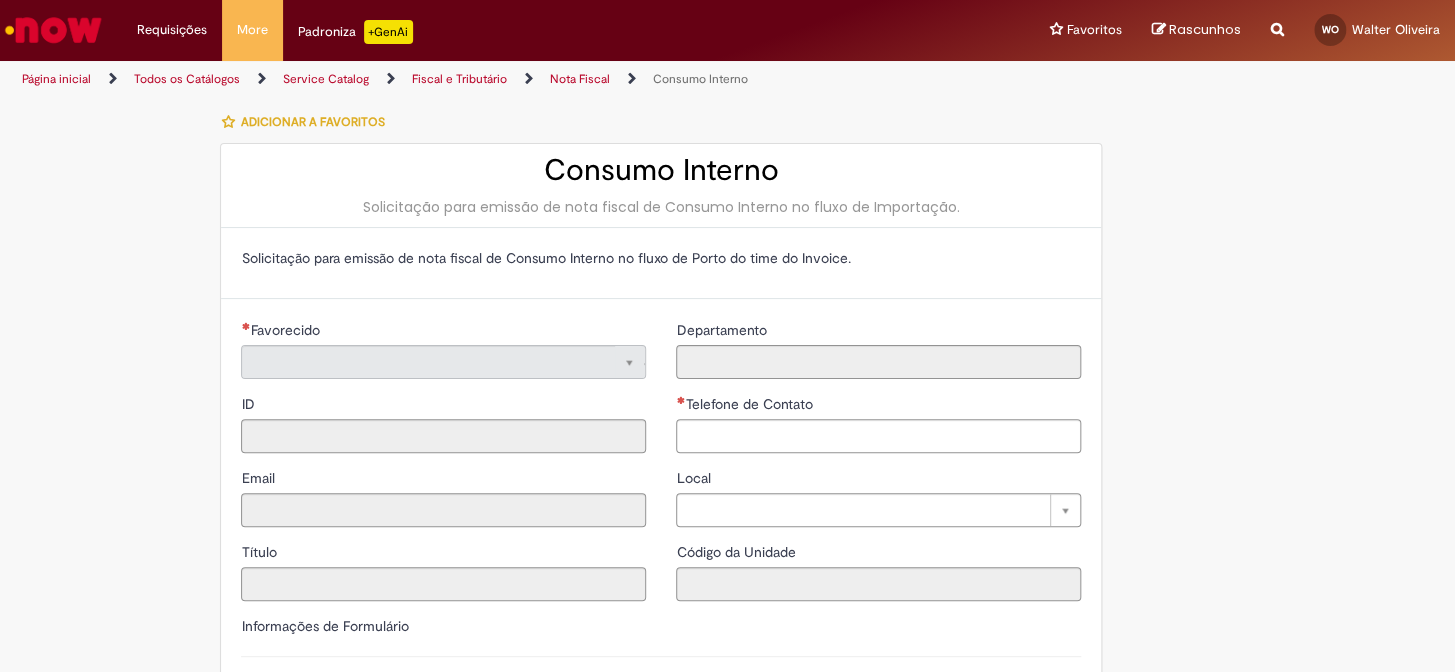 type on "**********" 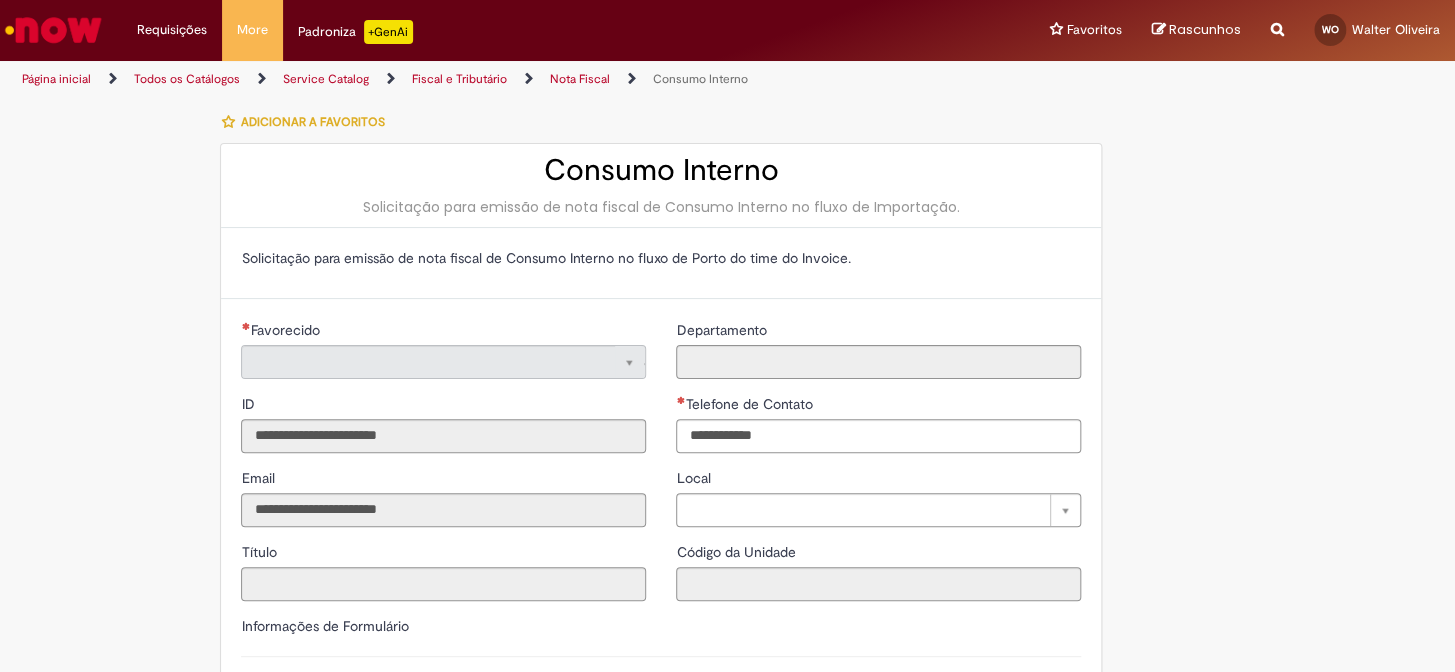 type on "**********" 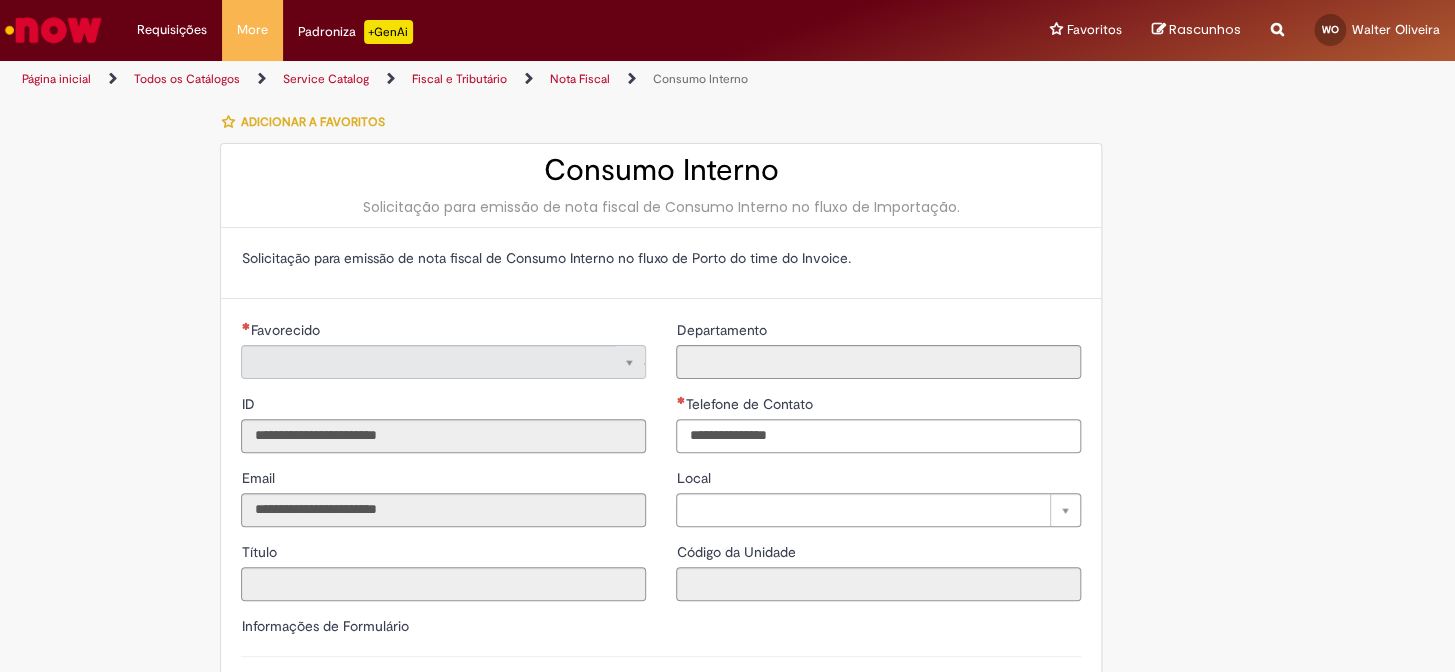 type on "**********" 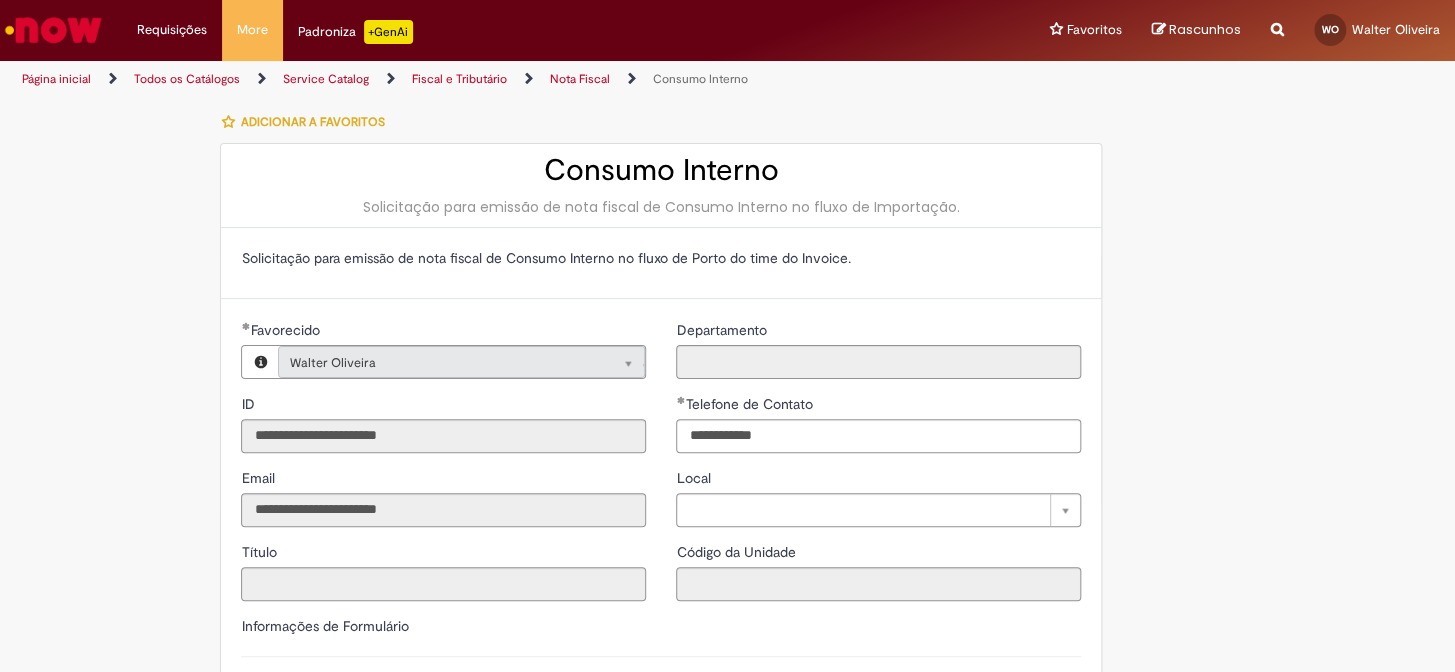 type on "**********" 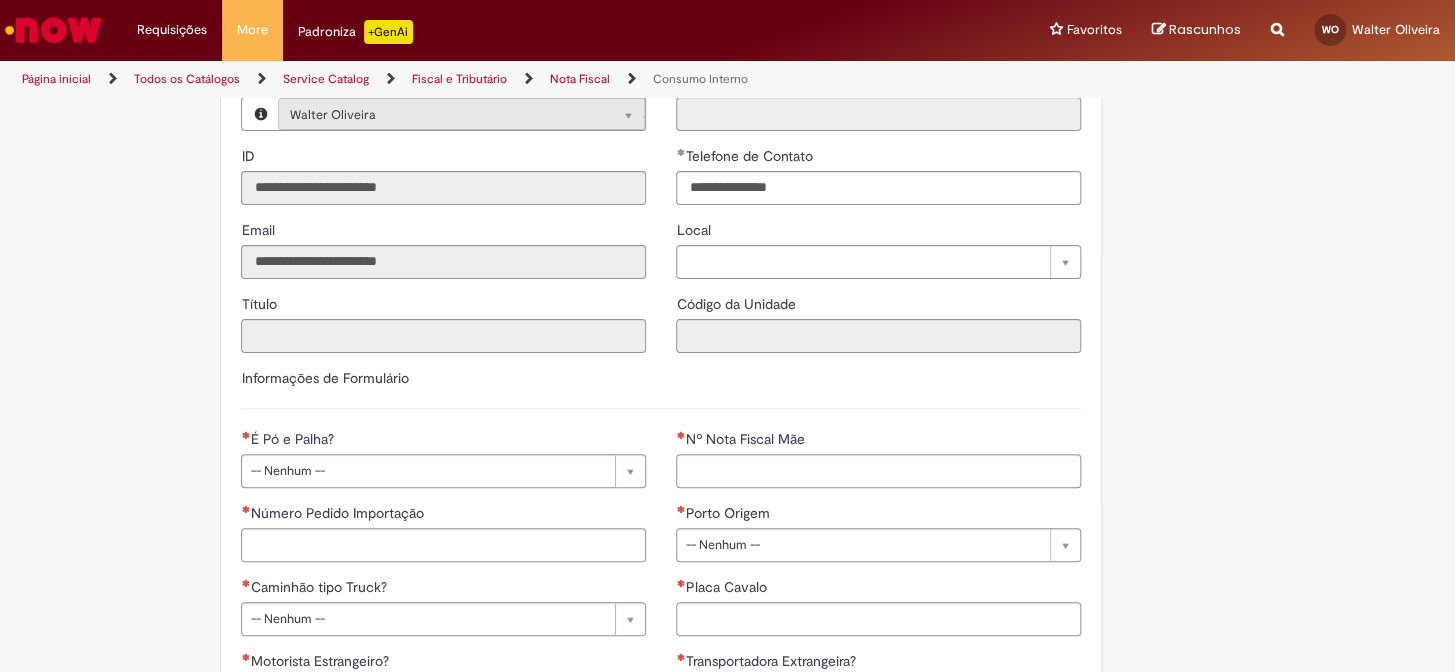 scroll, scrollTop: 272, scrollLeft: 0, axis: vertical 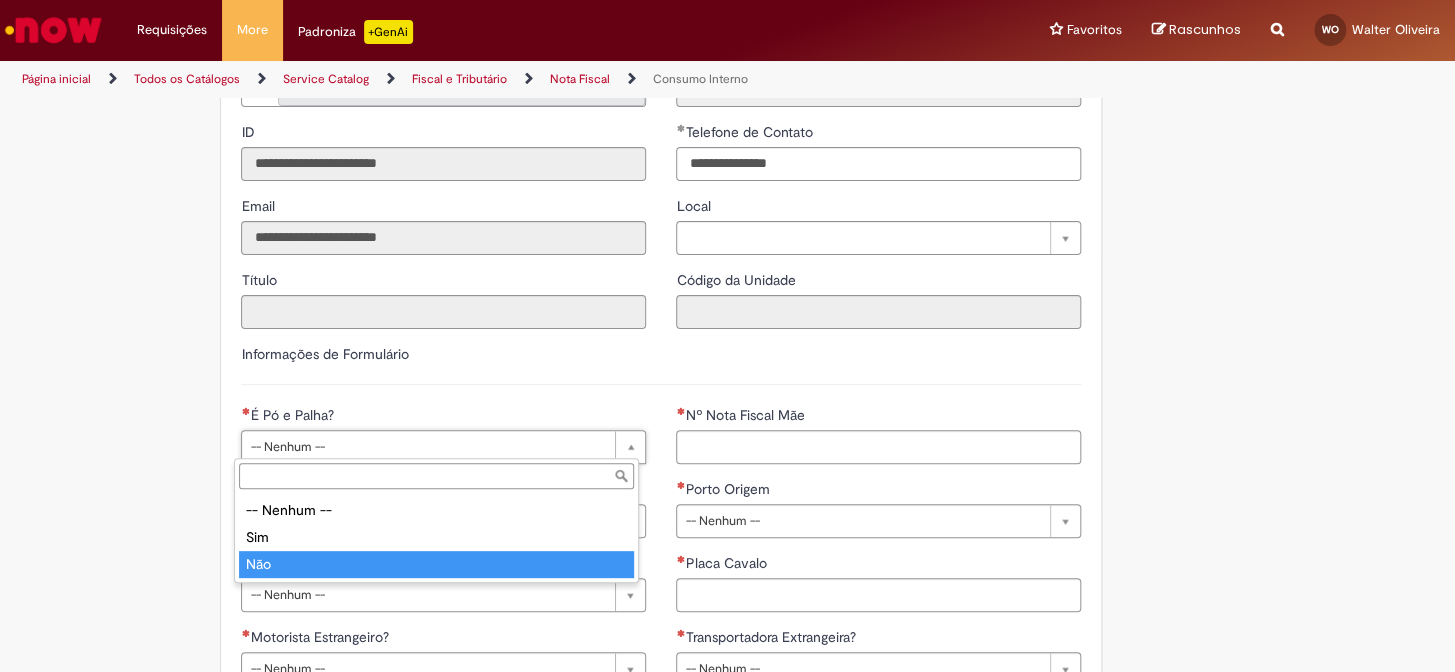 type on "***" 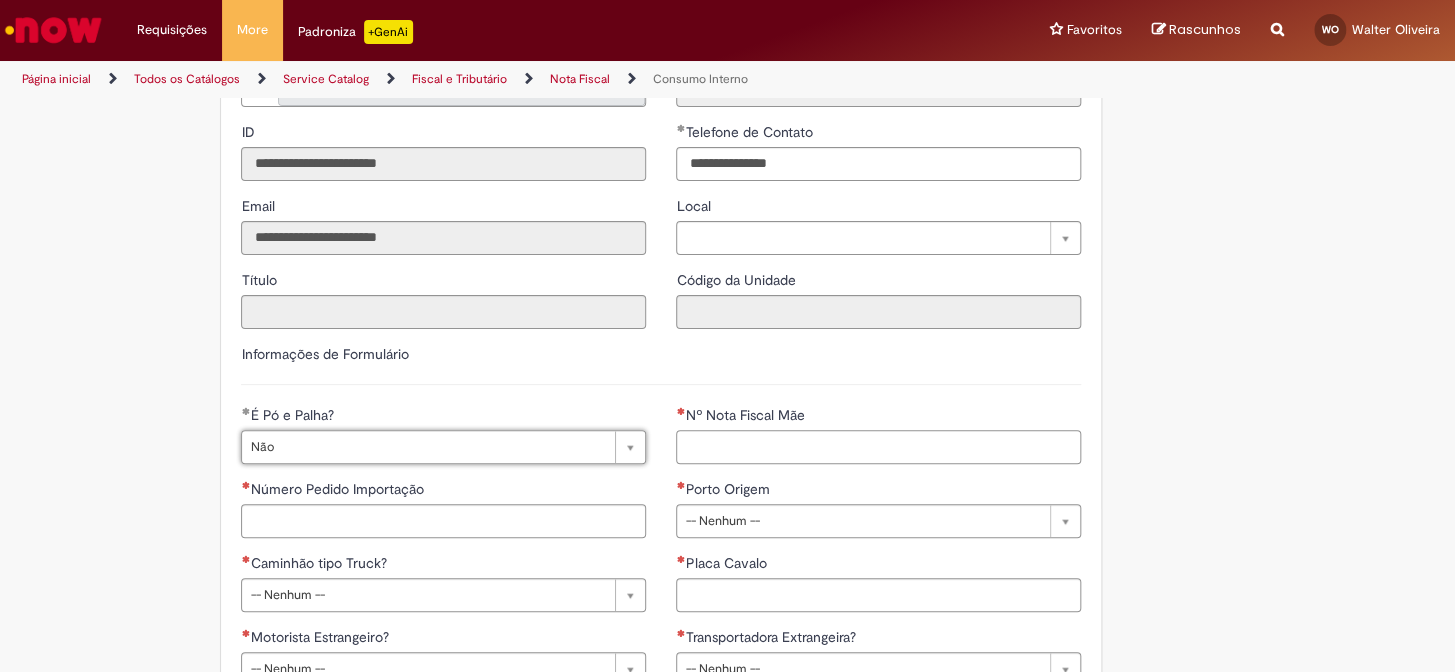 click on "Nº Nota Fiscal Mãe" at bounding box center [878, 447] 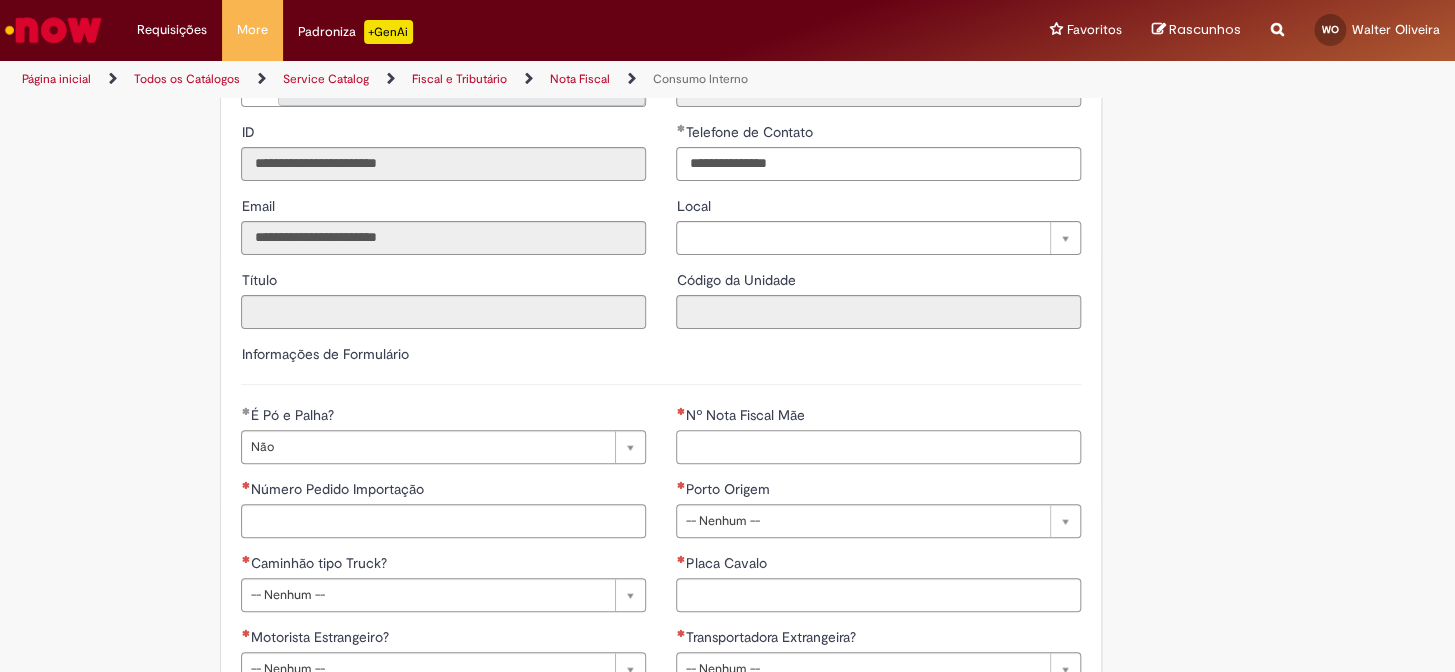 paste on "*********" 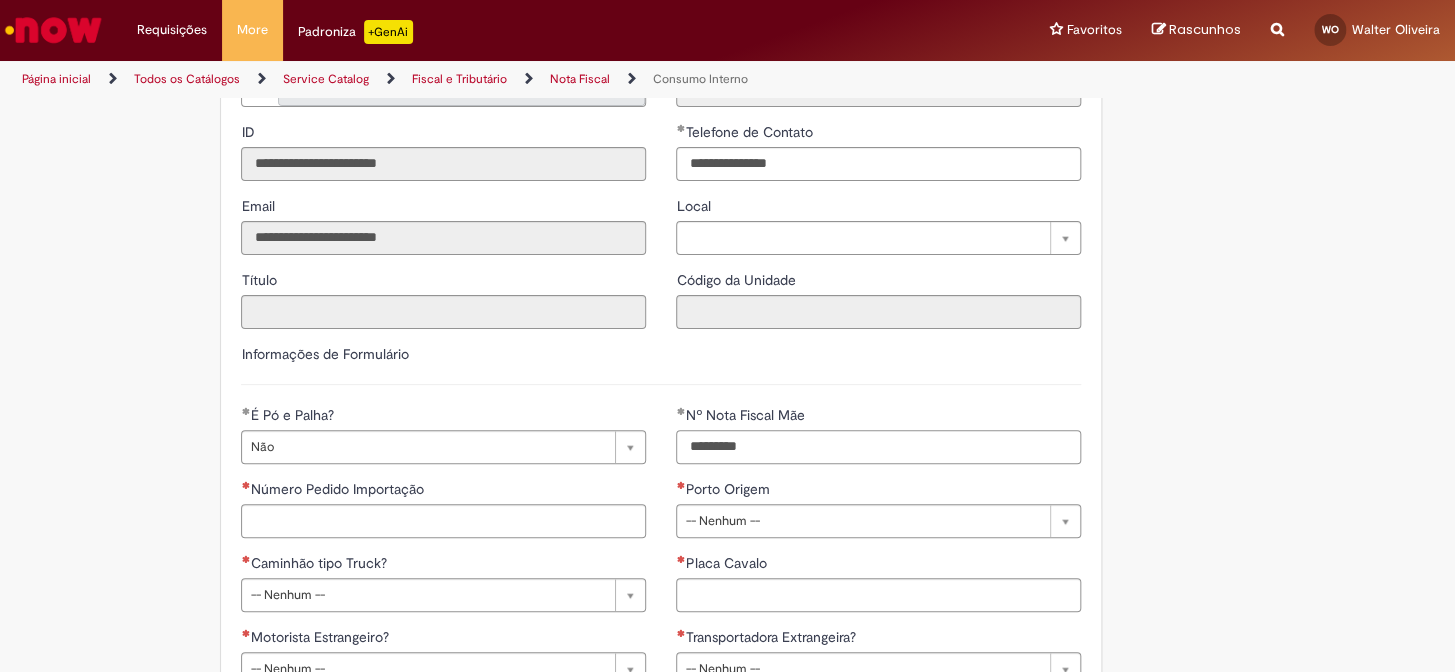 type on "*********" 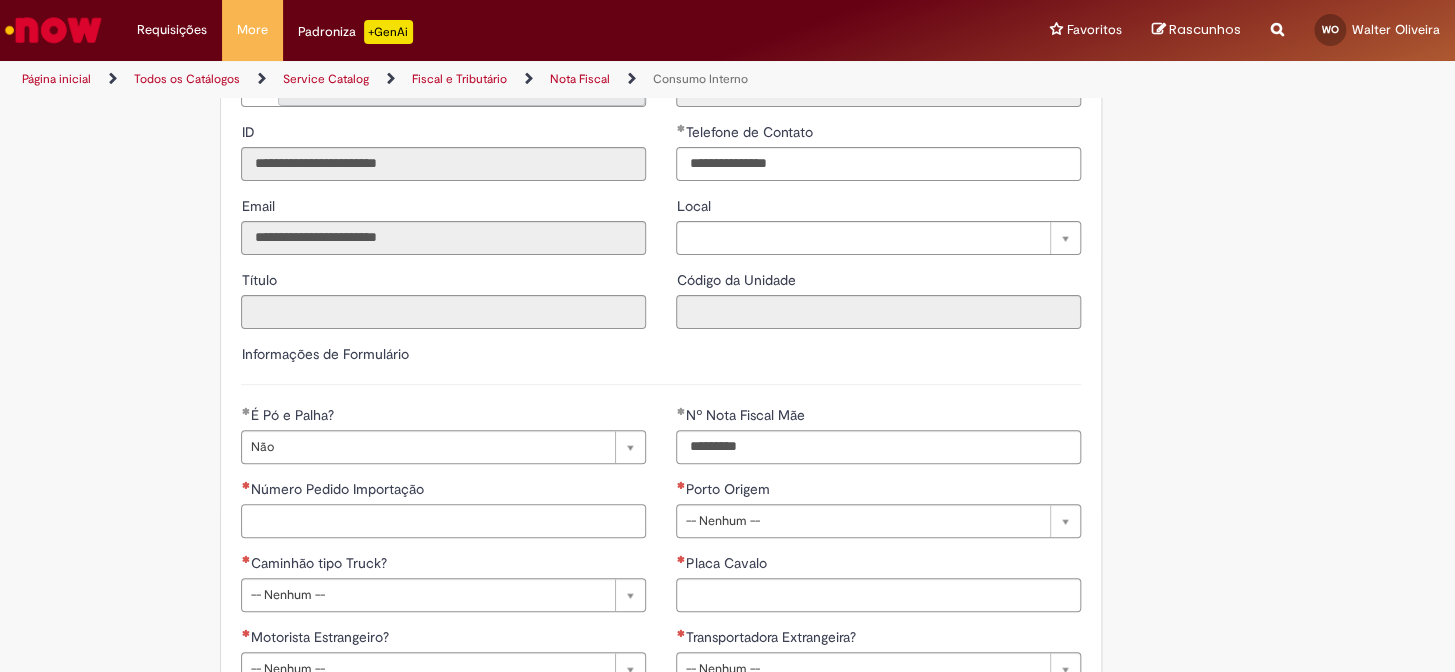 drag, startPoint x: 359, startPoint y: 529, endPoint x: 468, endPoint y: 171, distance: 374.22586 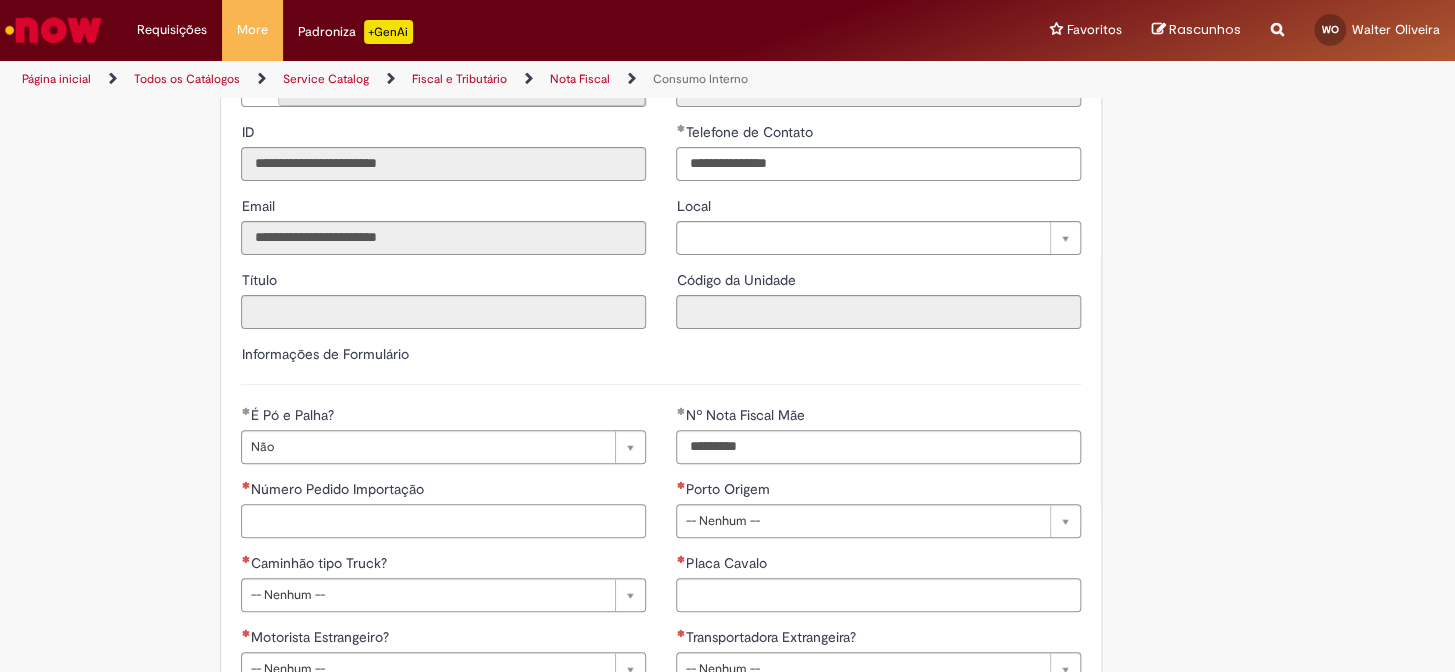 paste on "**********" 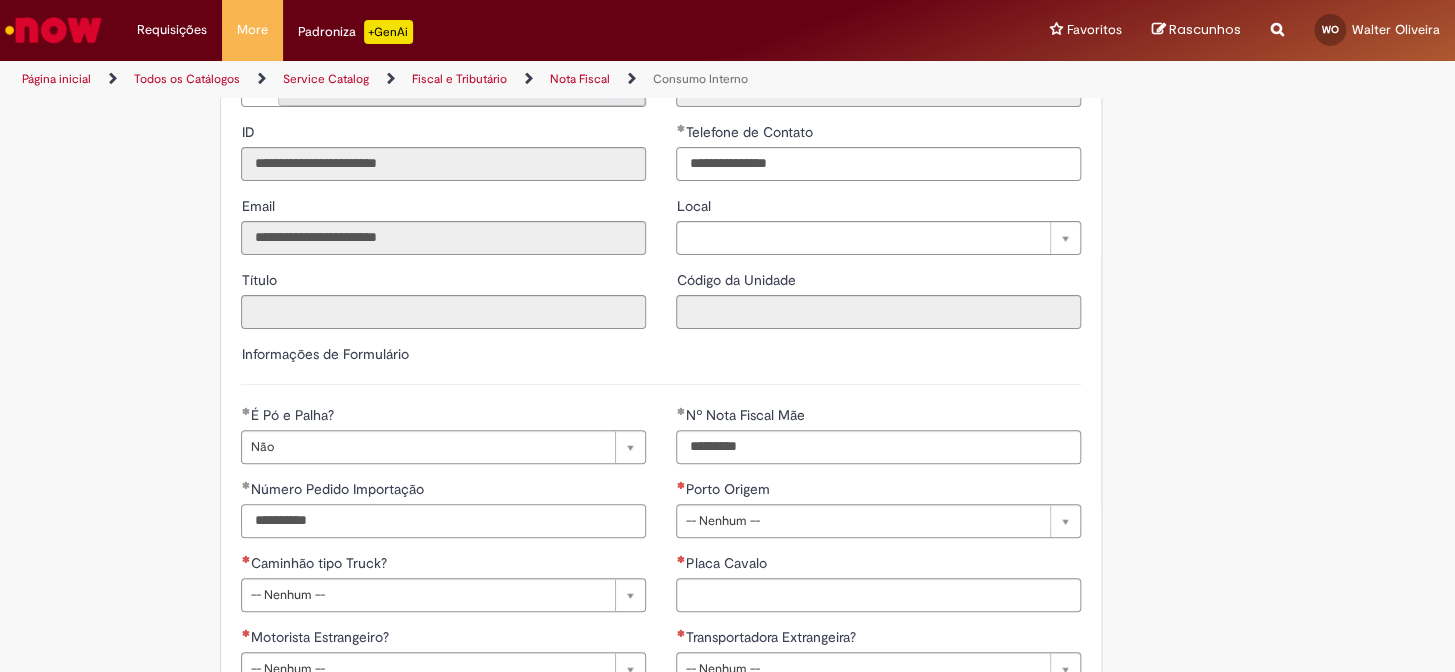 type on "**********" 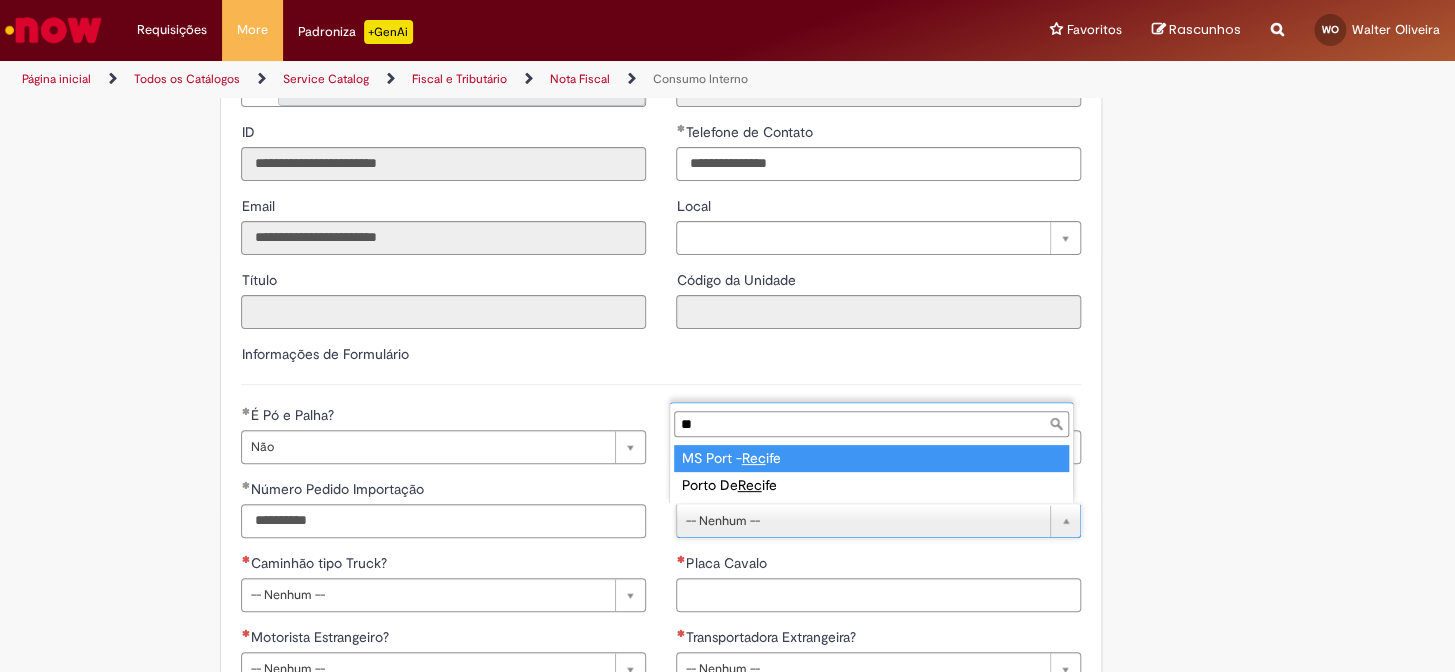 type on "***" 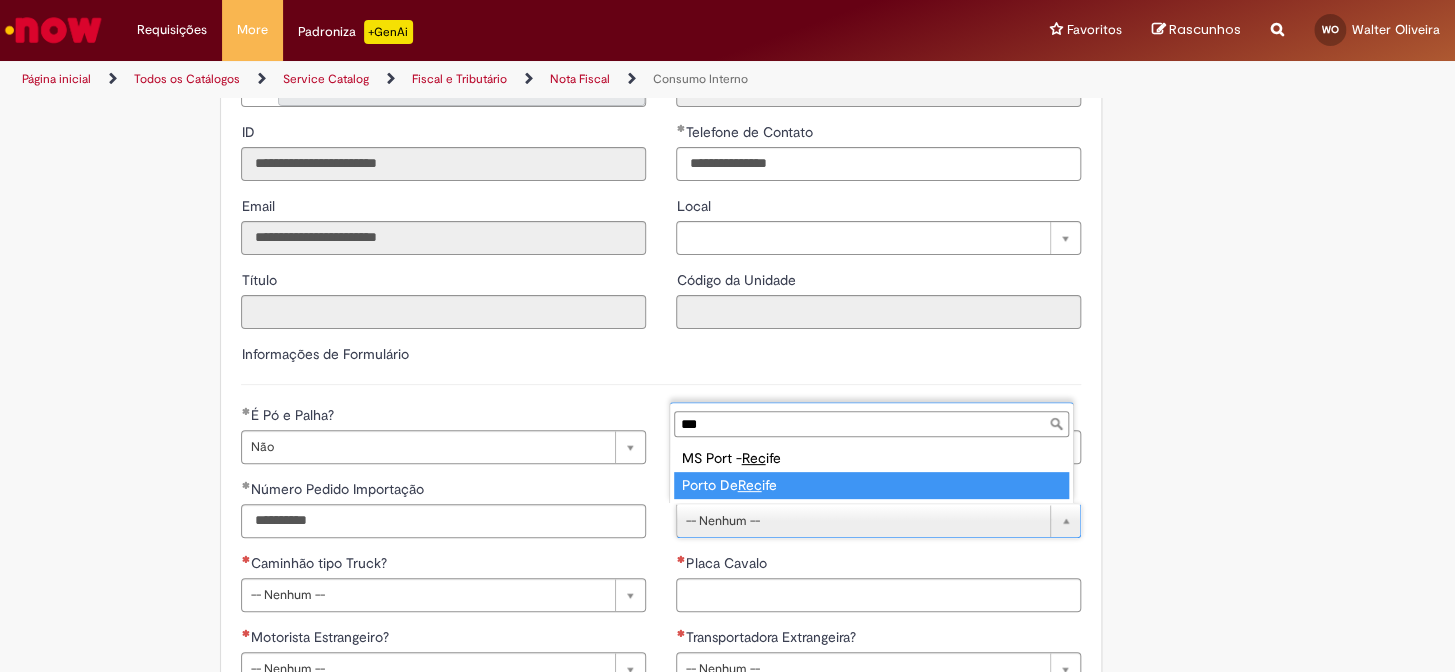 type on "**********" 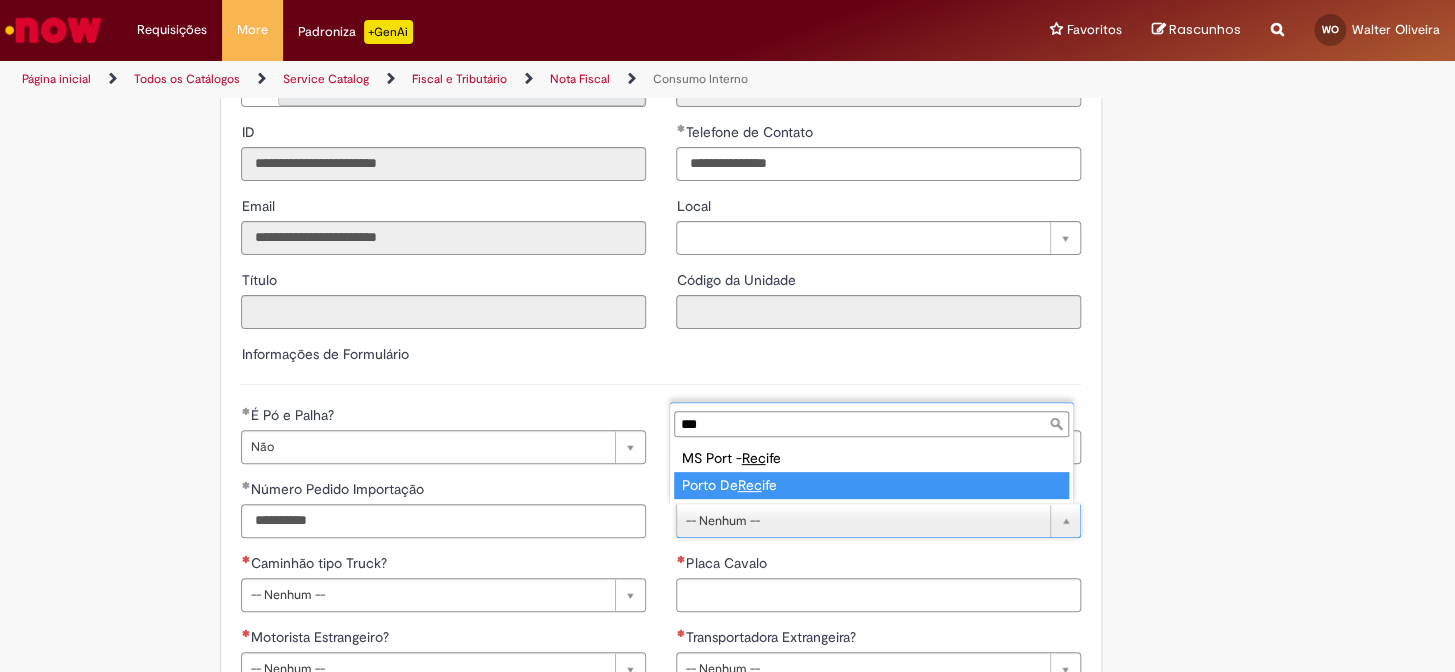select on "**********" 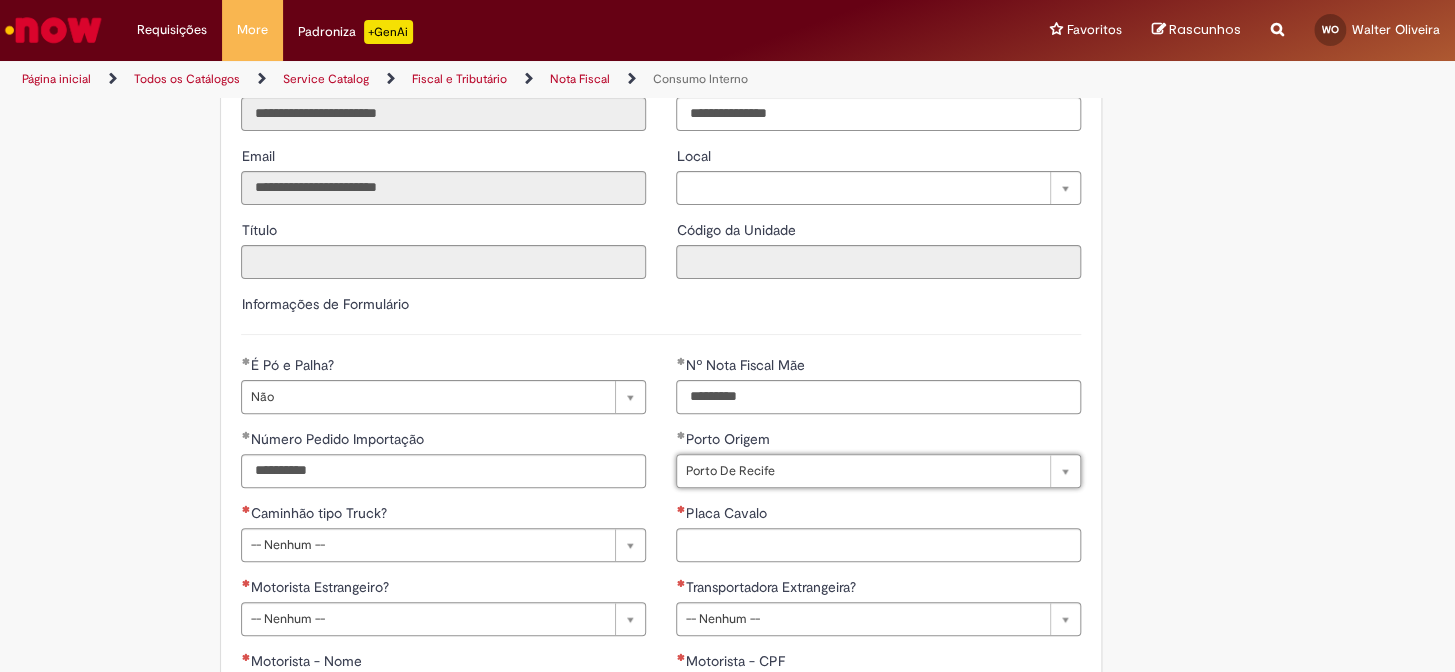 scroll, scrollTop: 363, scrollLeft: 0, axis: vertical 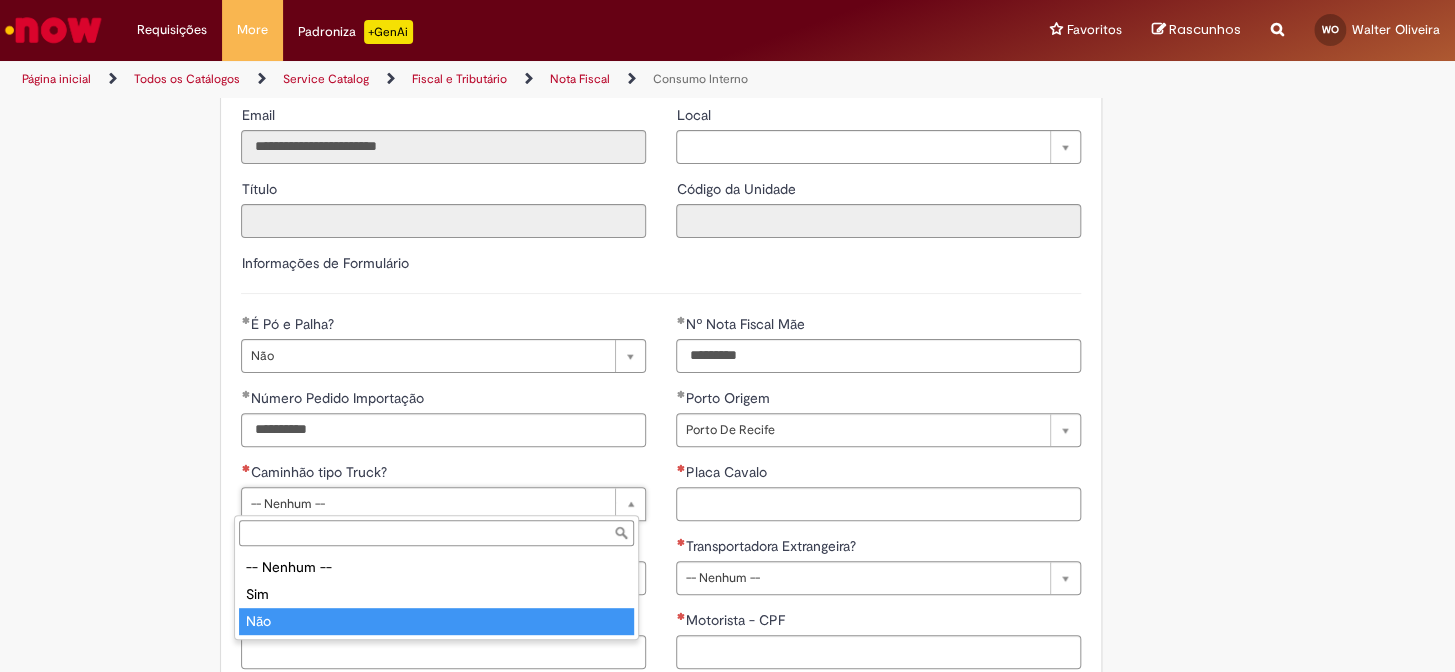 type on "***" 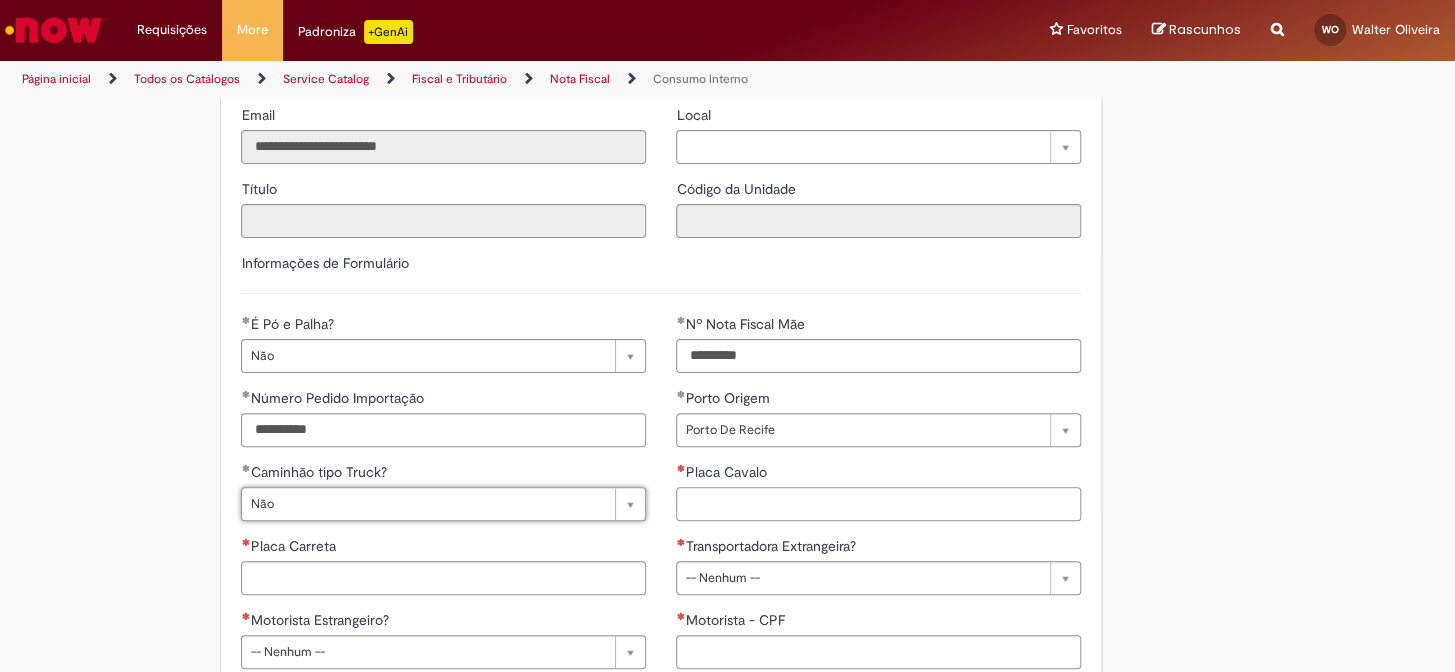 click on "Placa Cavalo" at bounding box center (878, 504) 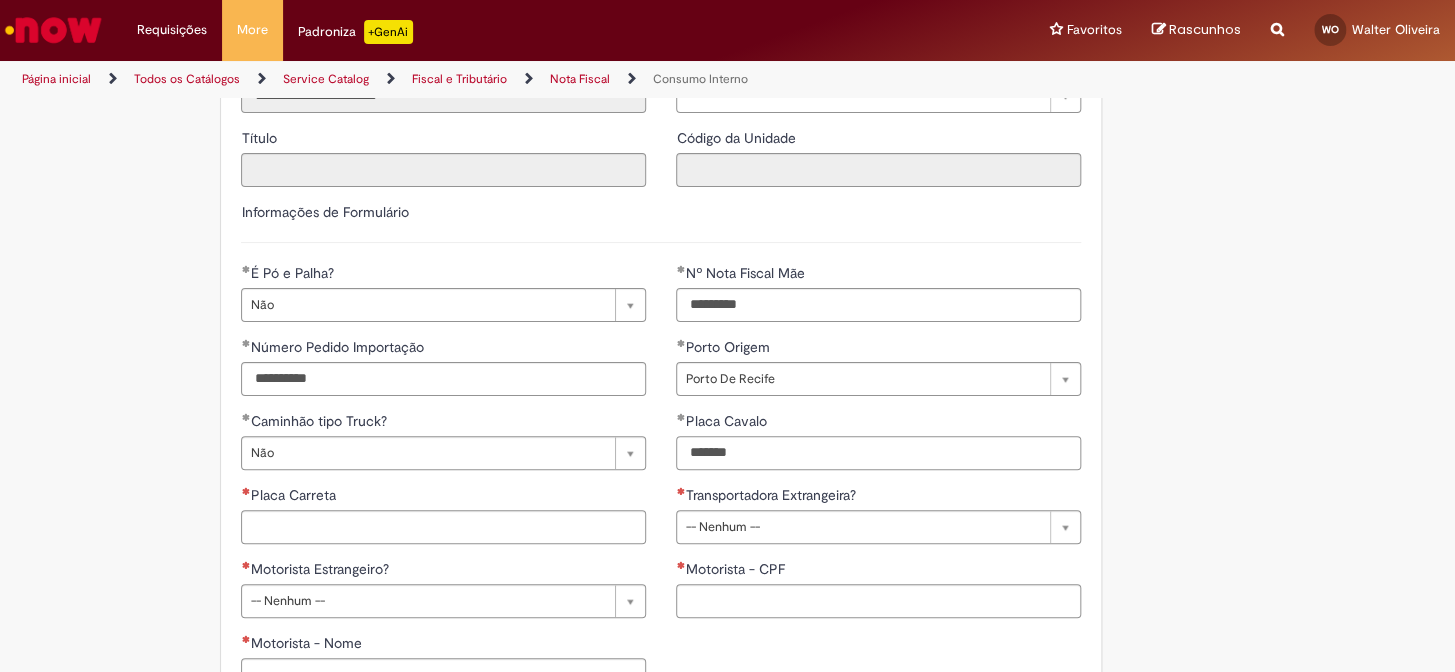 scroll, scrollTop: 454, scrollLeft: 0, axis: vertical 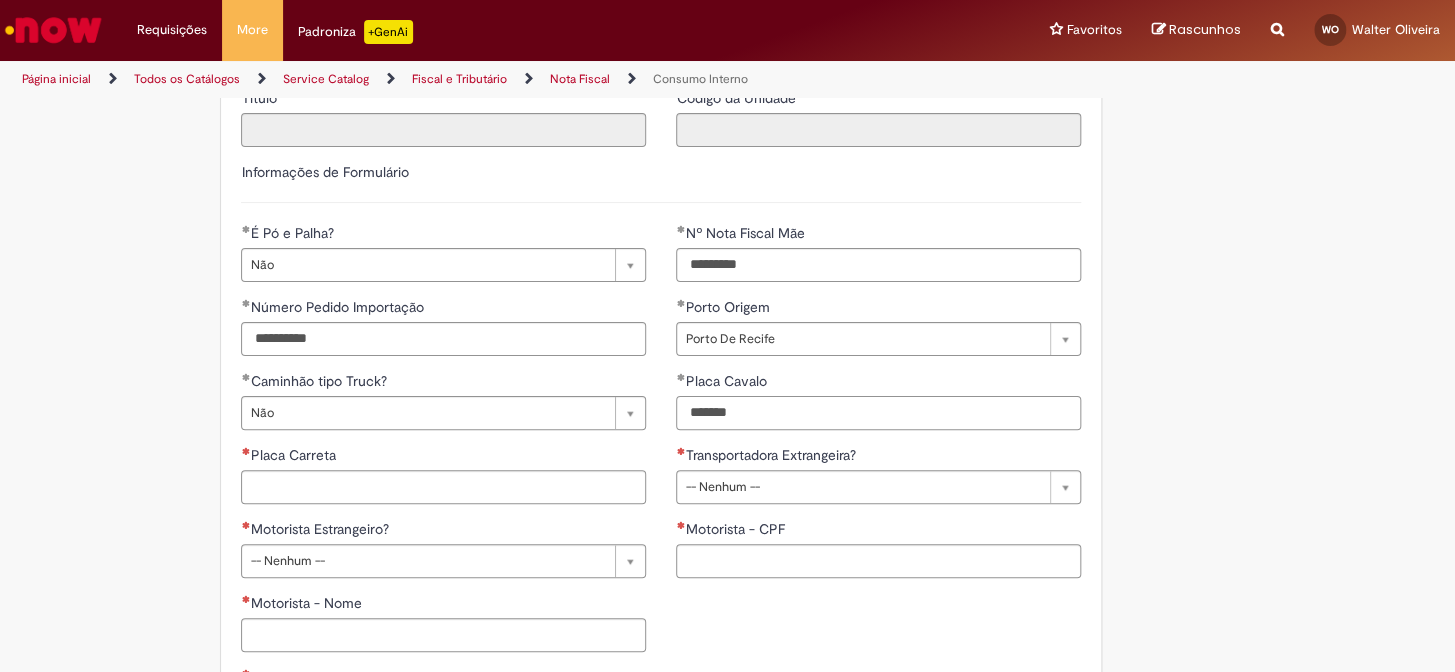 type on "*******" 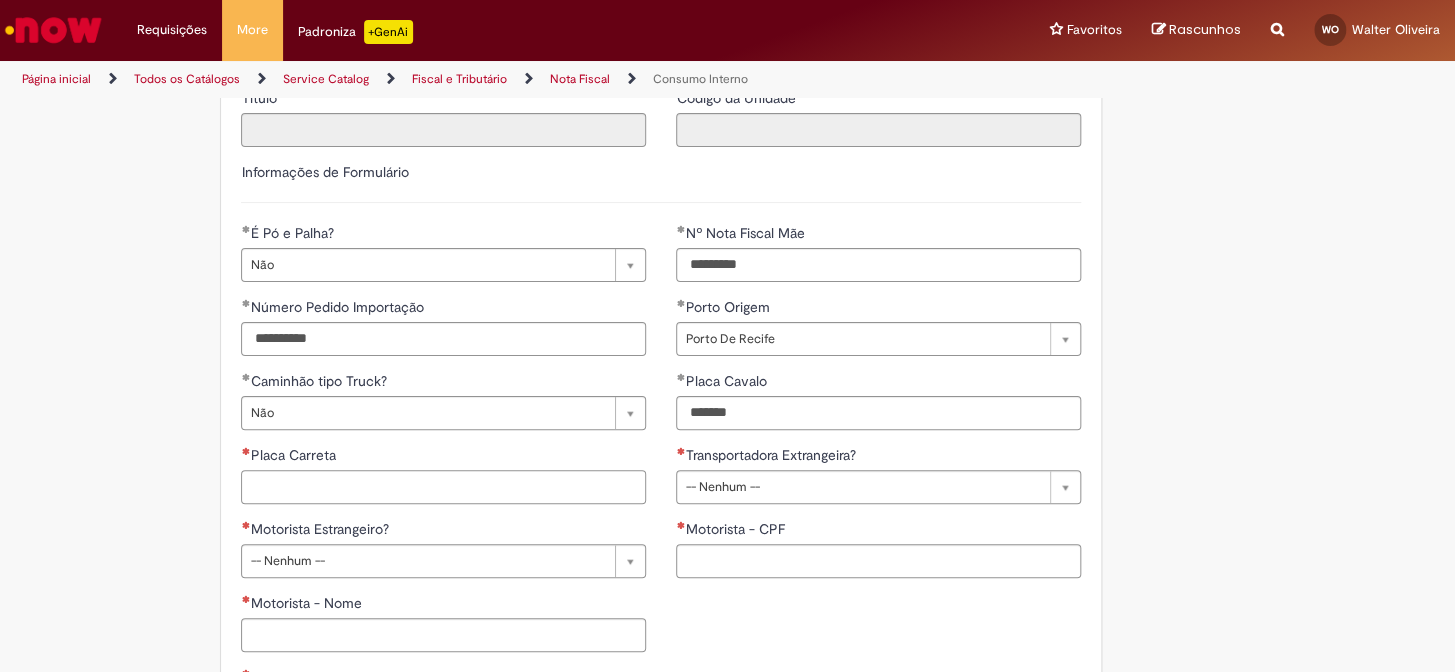 click on "Placa Carreta" at bounding box center (443, 487) 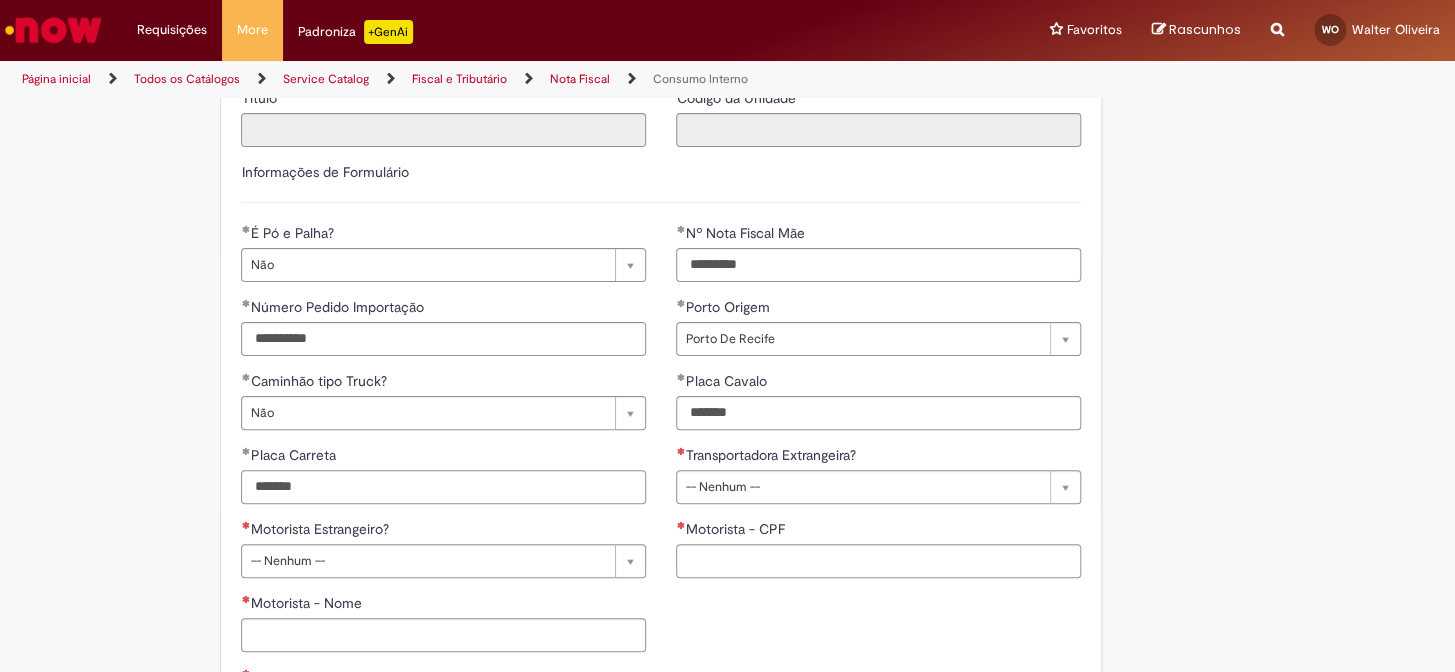 type on "*******" 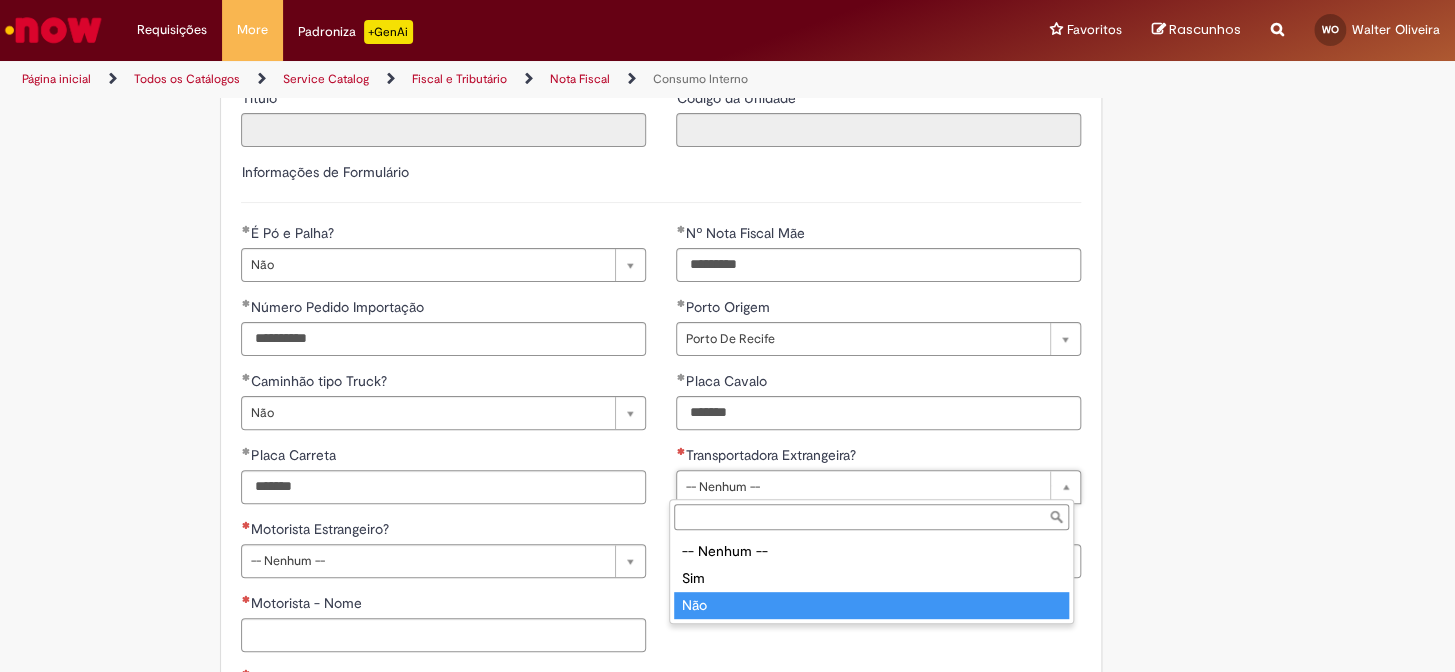 type on "***" 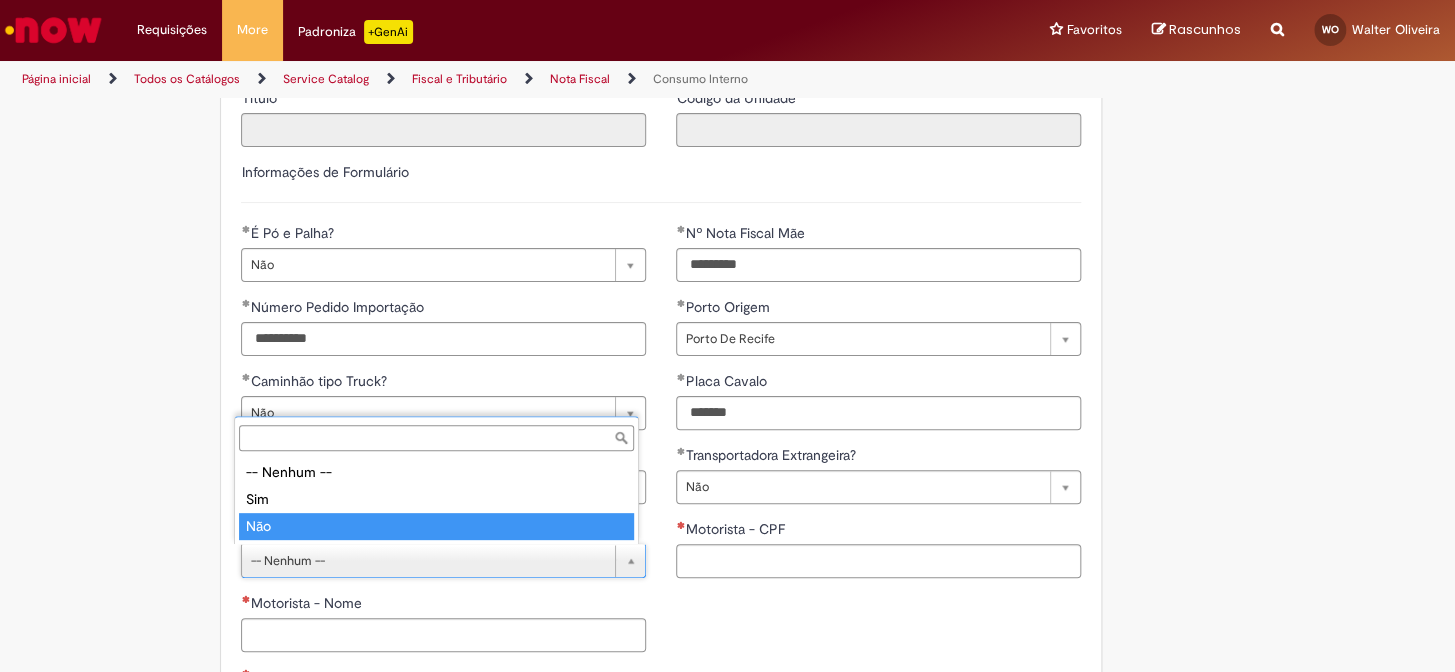 type on "***" 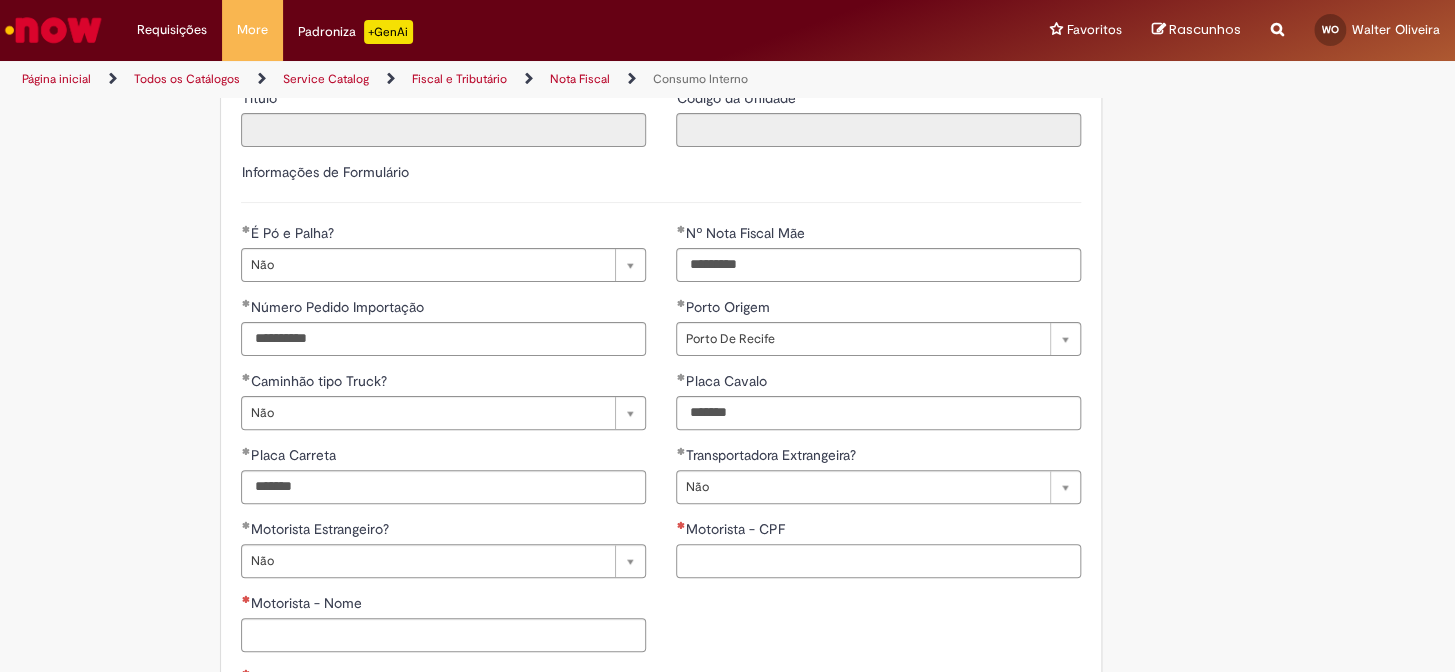 click on "Motorista - CPF" at bounding box center [878, 561] 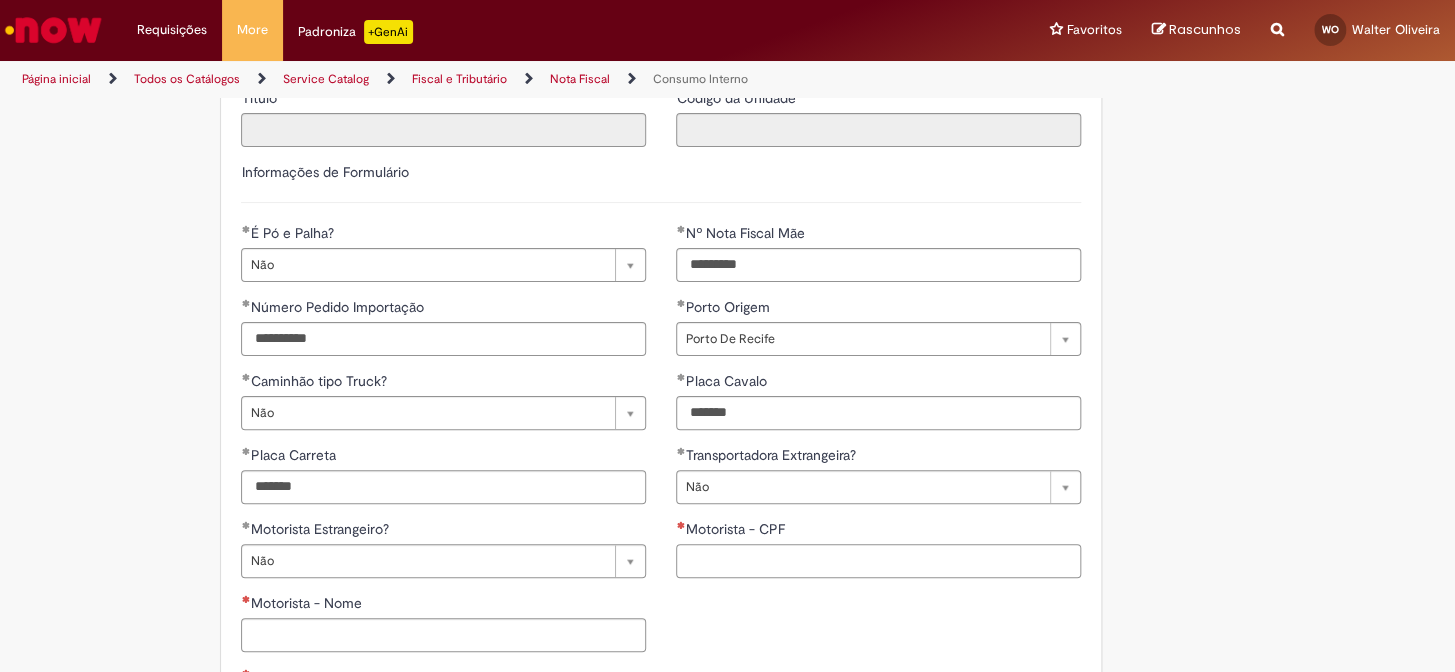 paste on "**********" 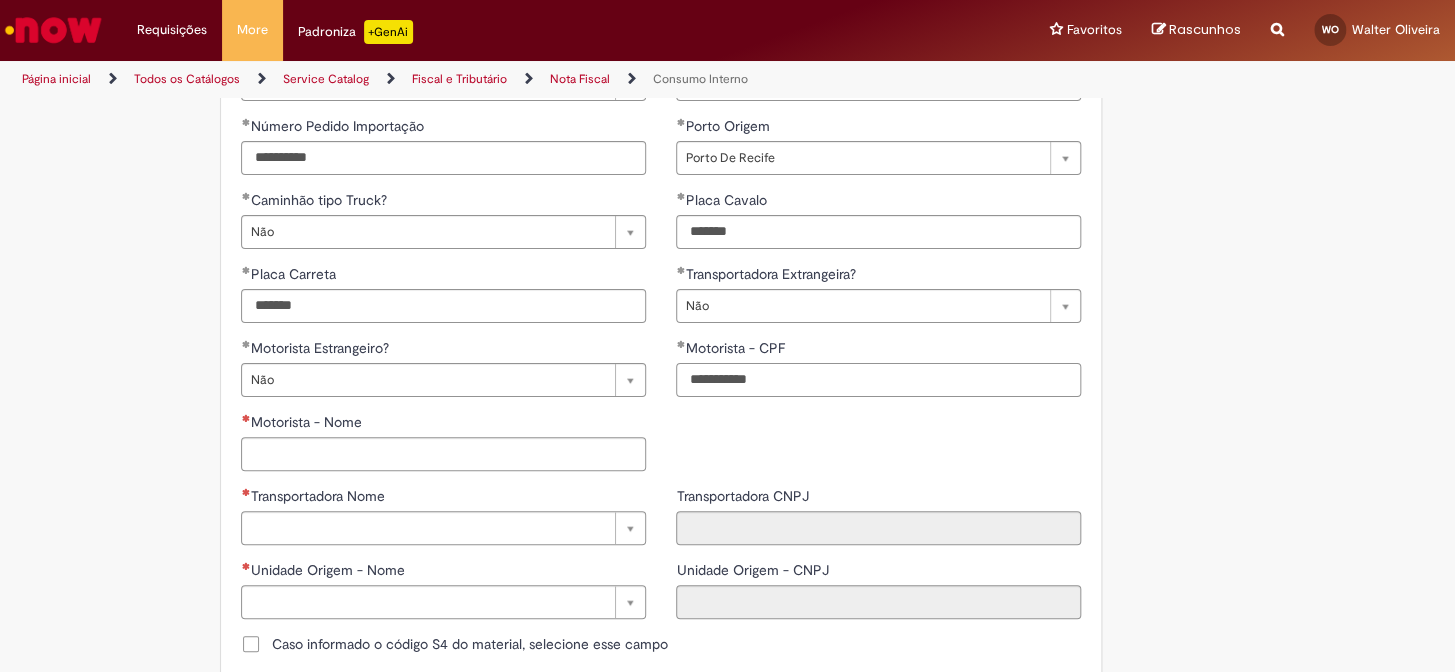 scroll, scrollTop: 636, scrollLeft: 0, axis: vertical 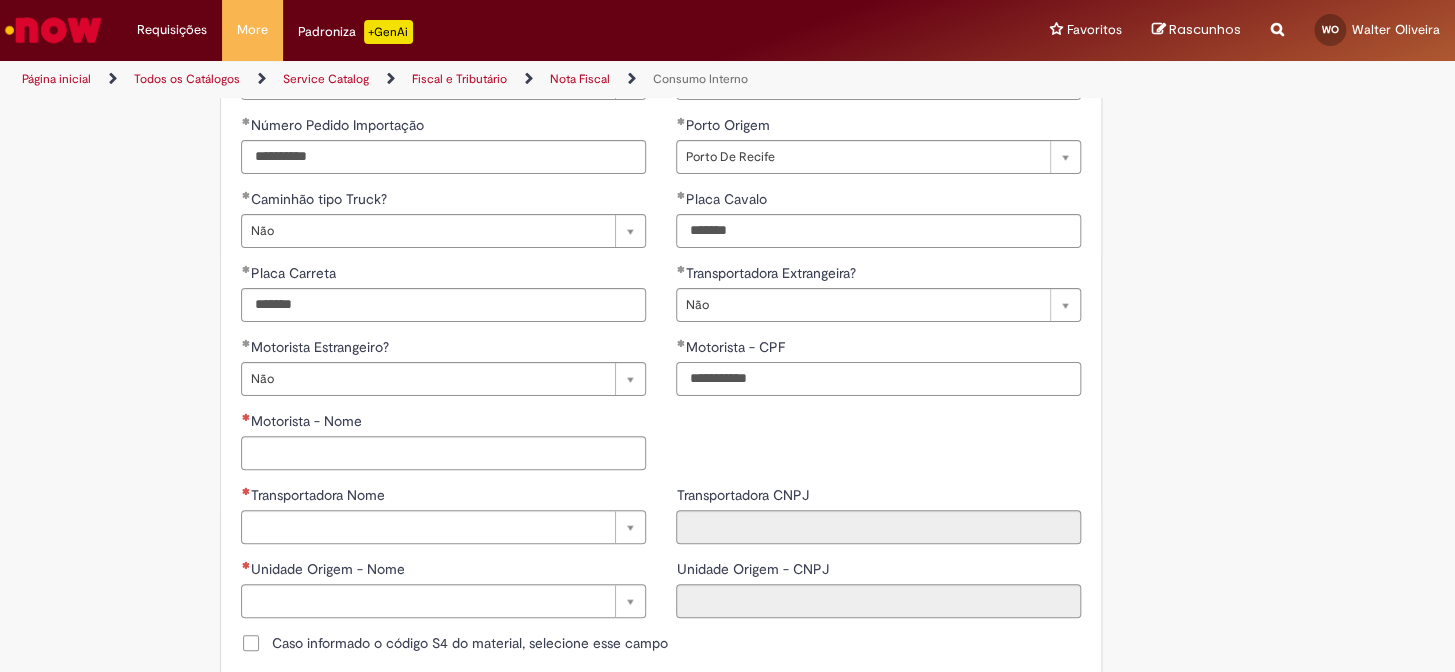 type on "**********" 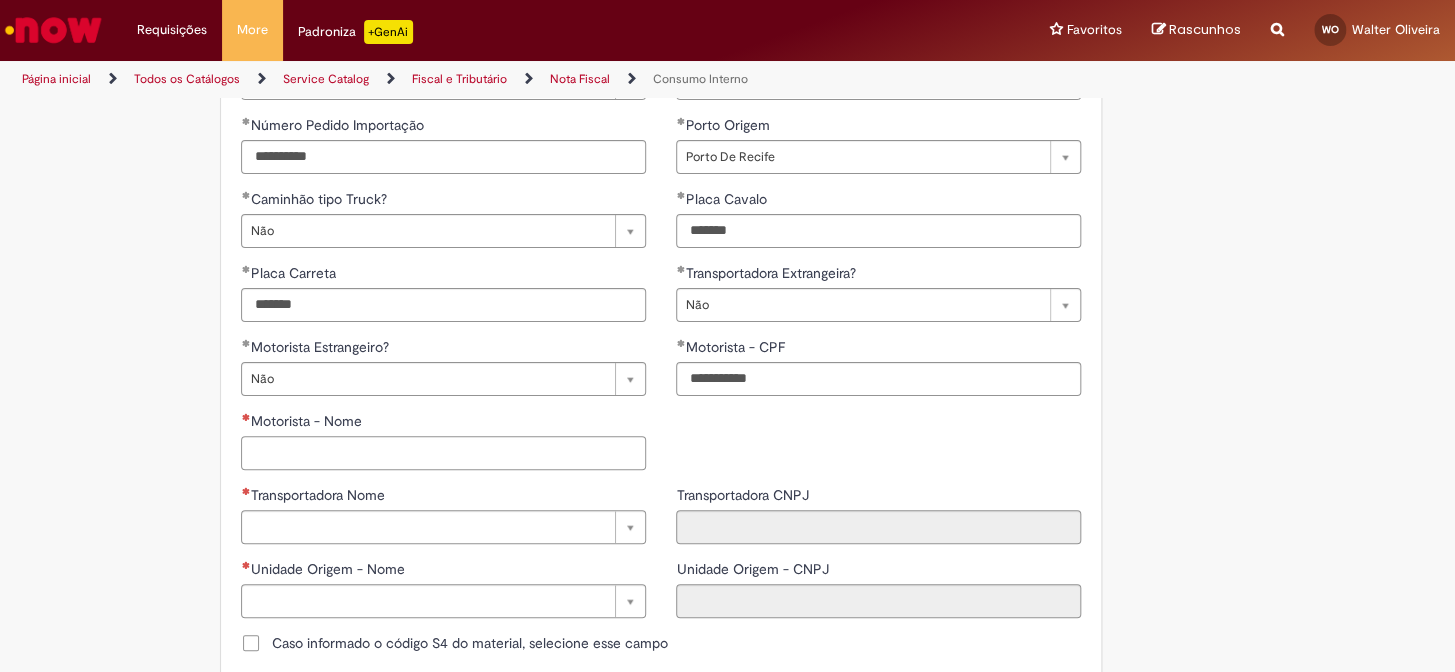 click on "Motorista - Nome" at bounding box center [443, 453] 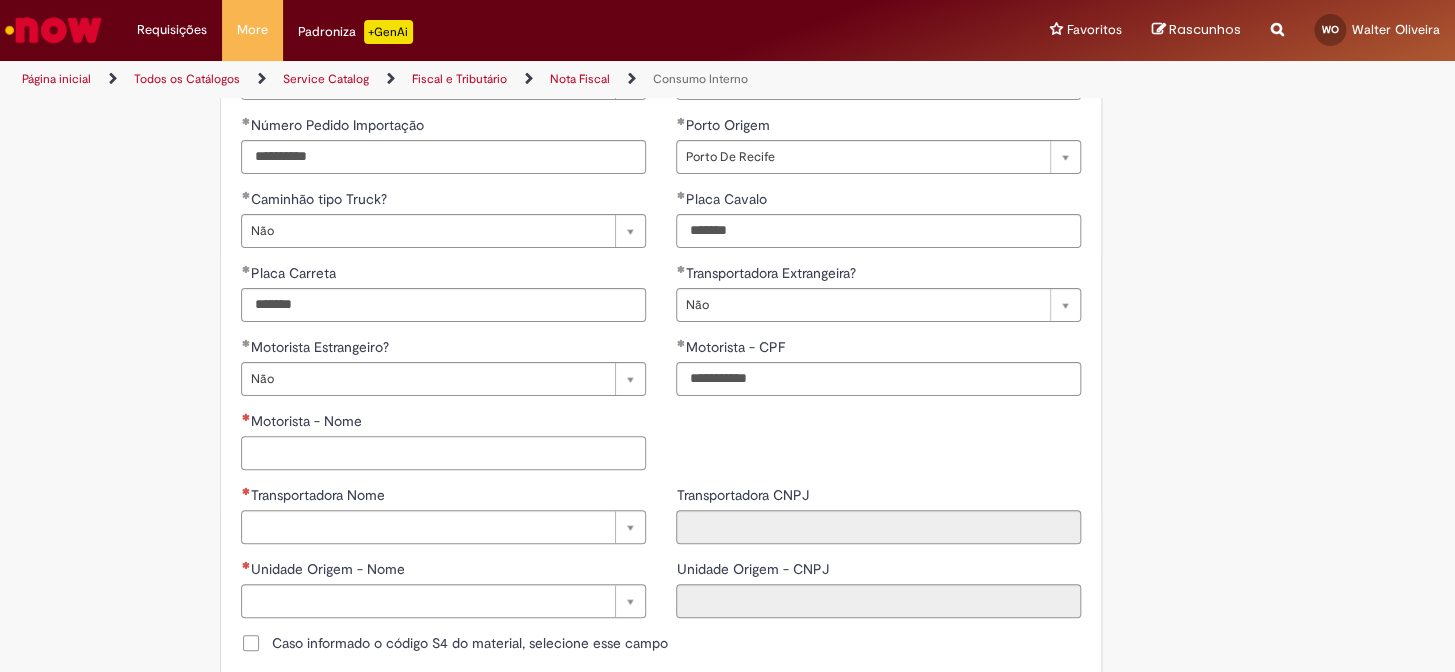 paste on "**********" 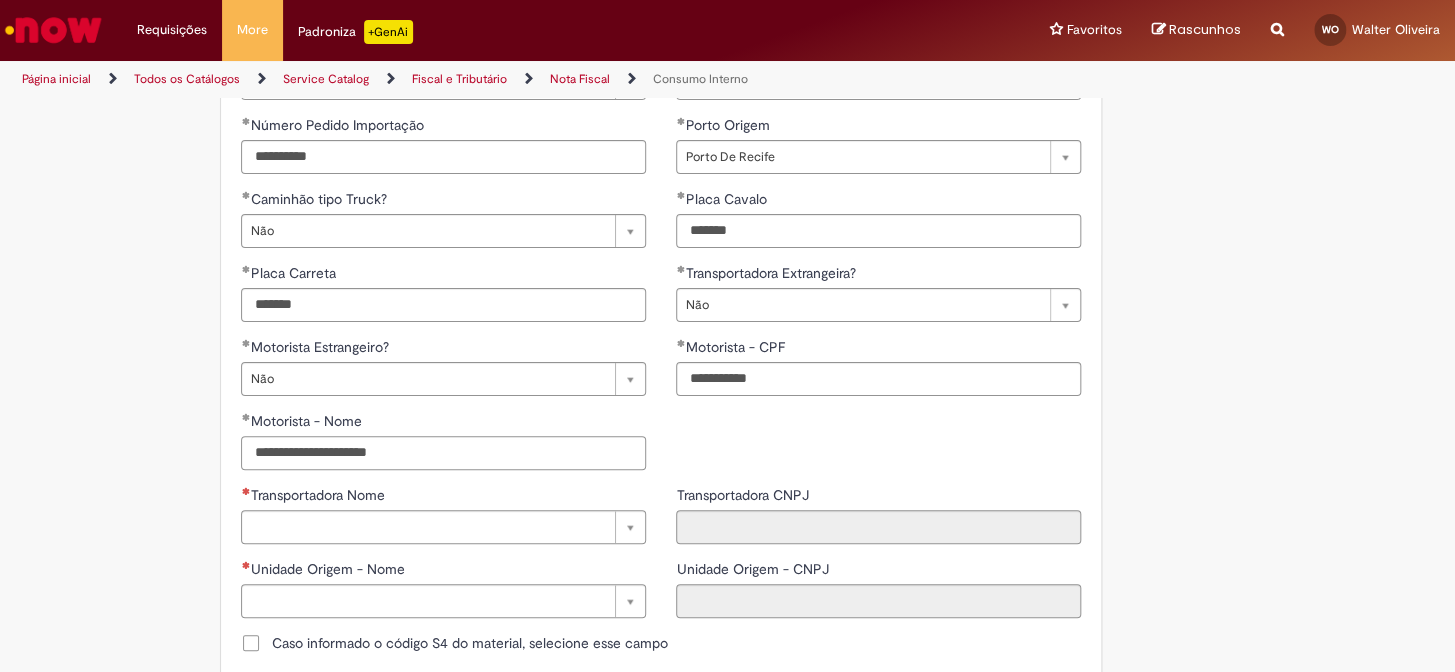 type on "**********" 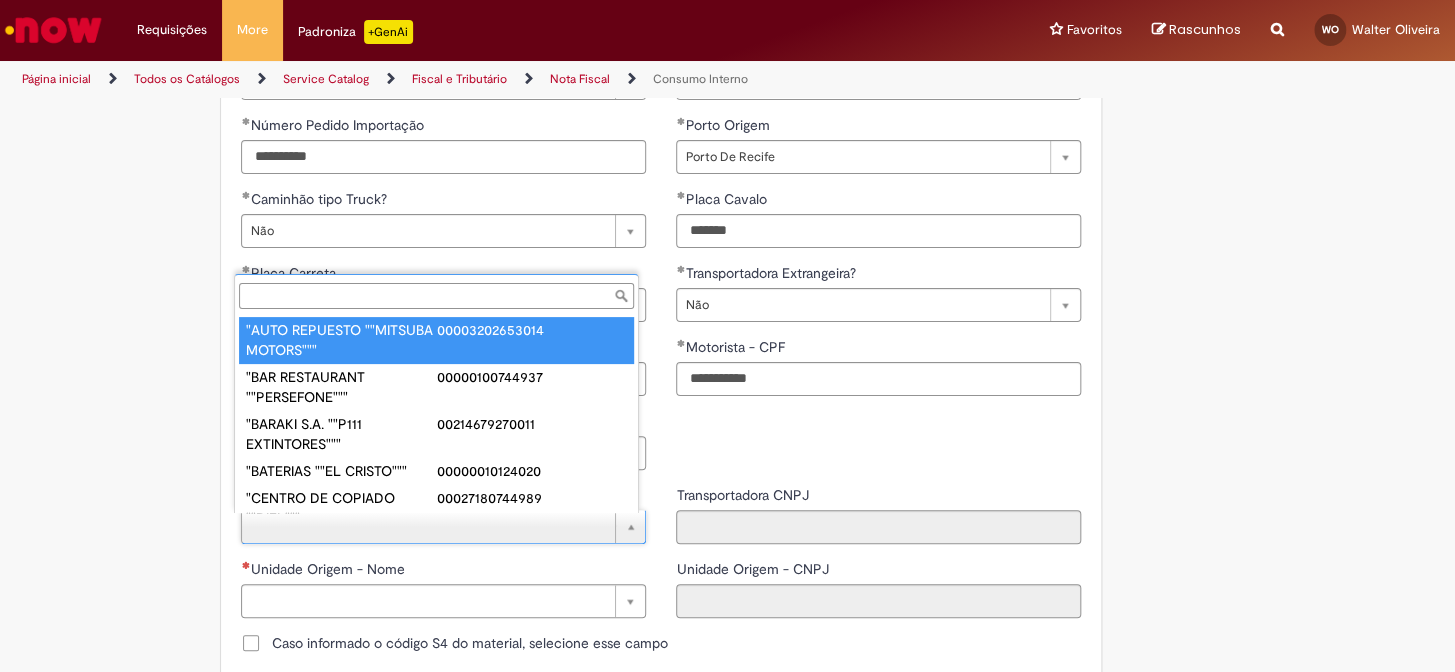 paste on "**********" 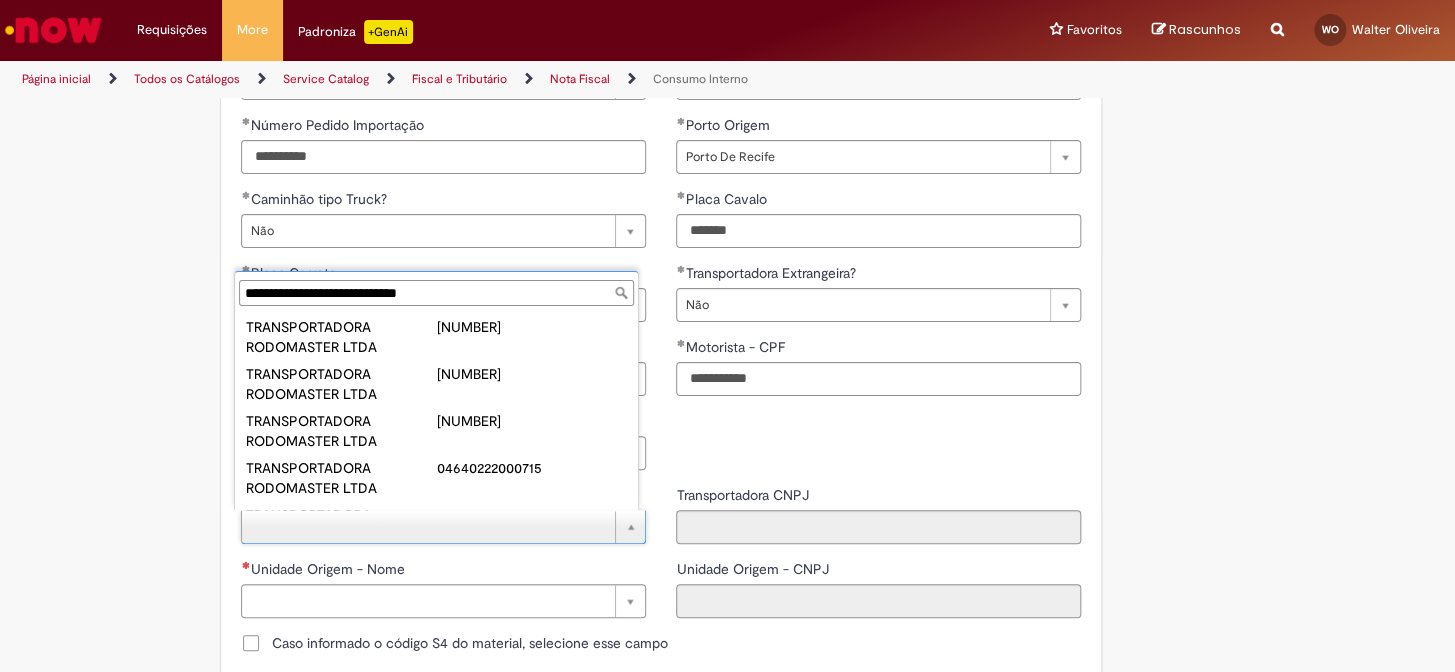 scroll, scrollTop: 81, scrollLeft: 0, axis: vertical 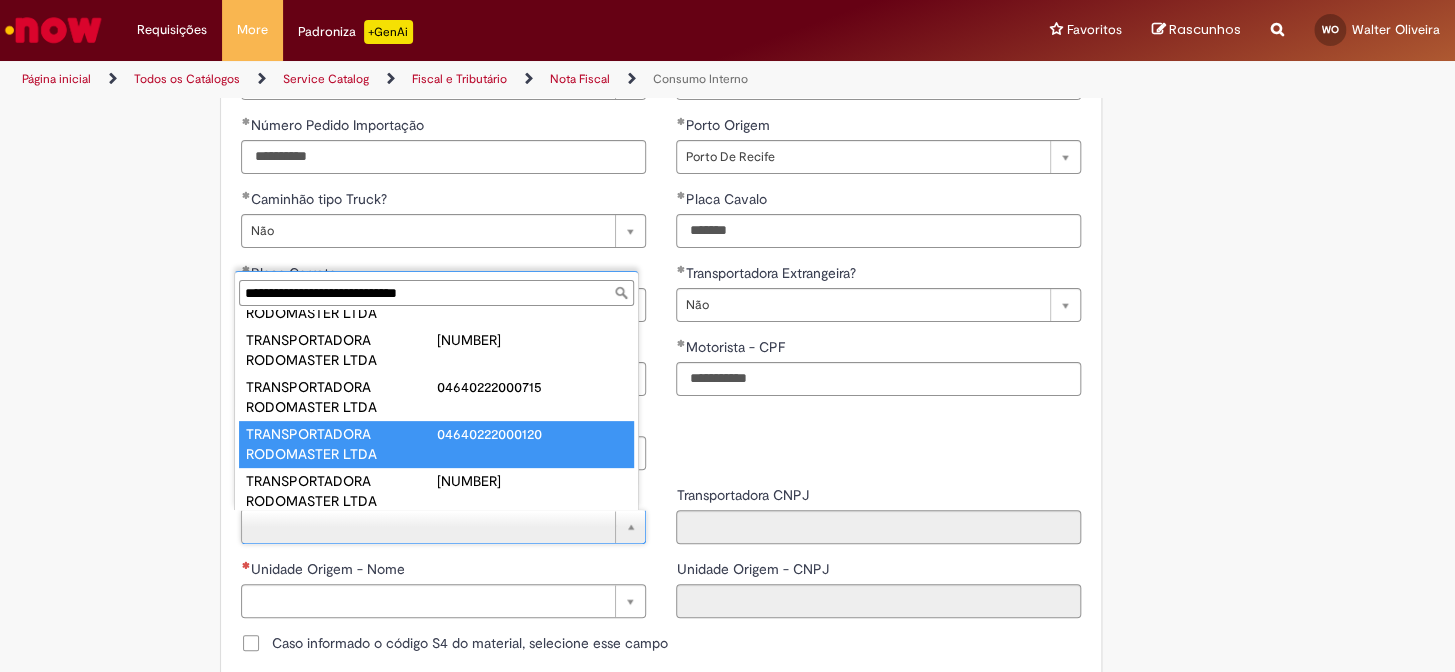 type on "**********" 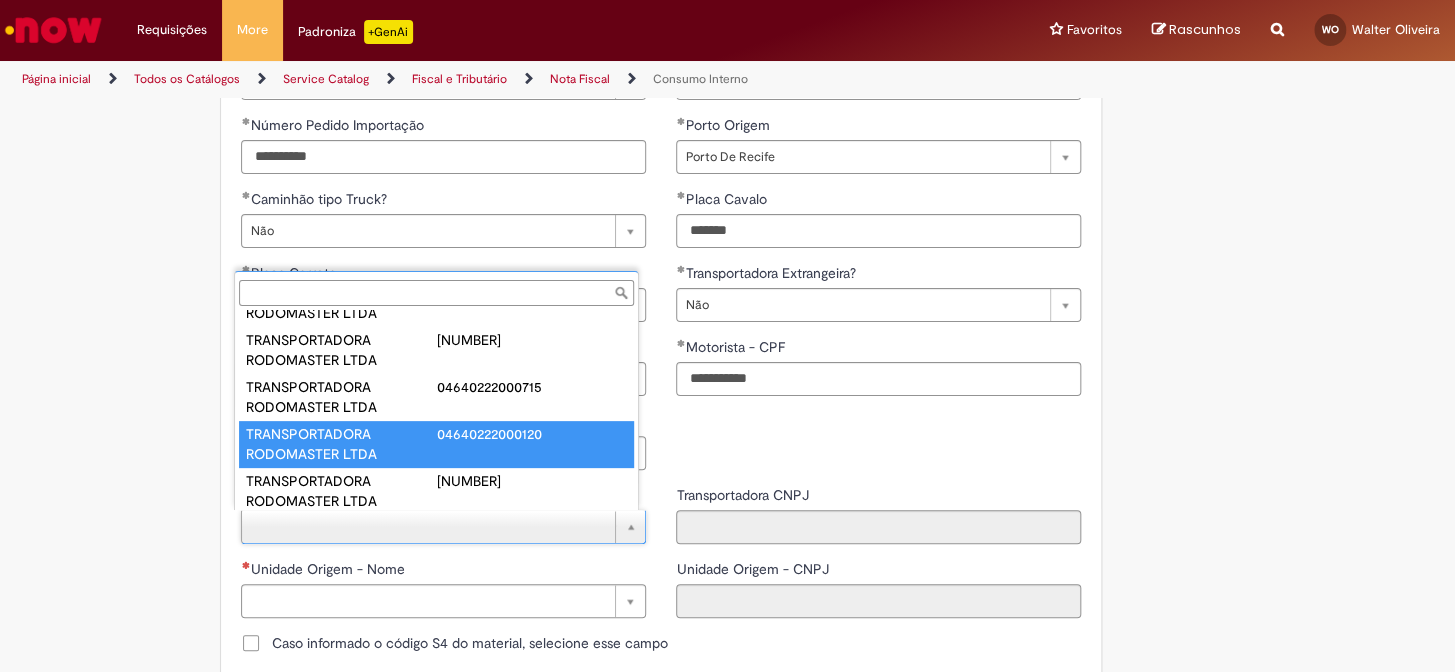 type on "**********" 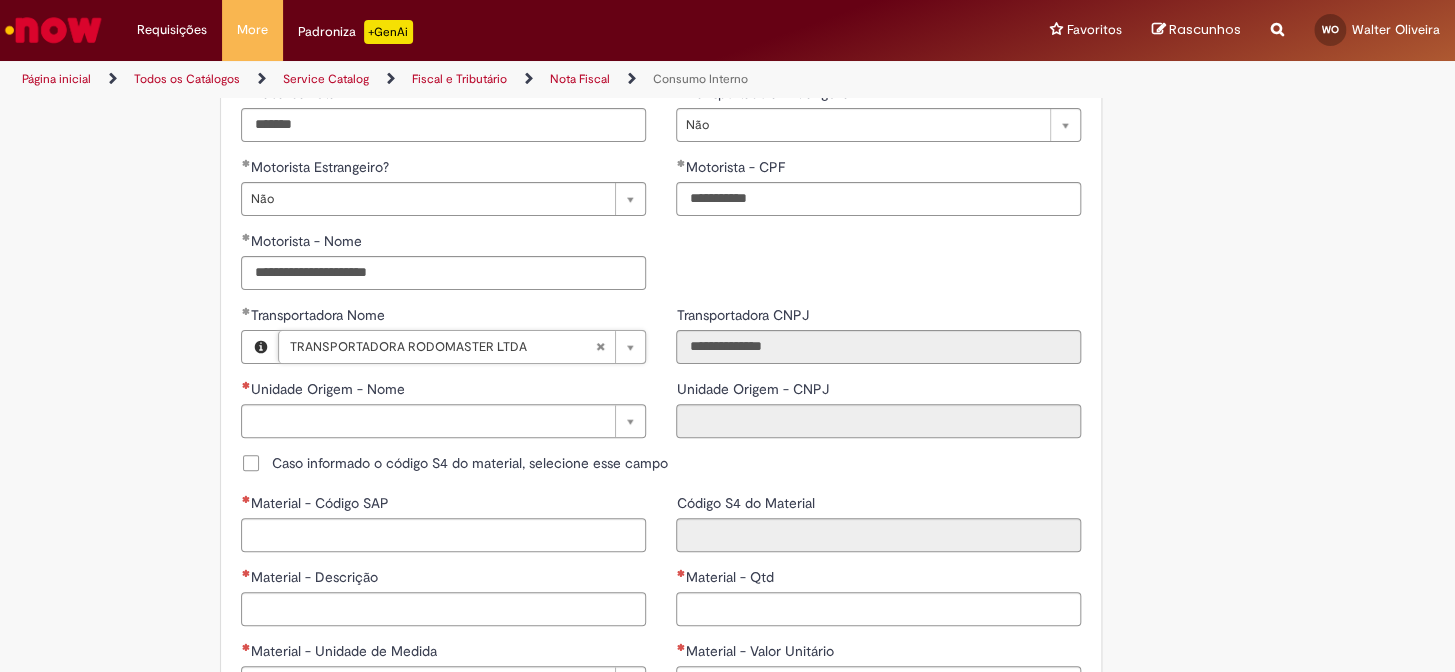 scroll, scrollTop: 818, scrollLeft: 0, axis: vertical 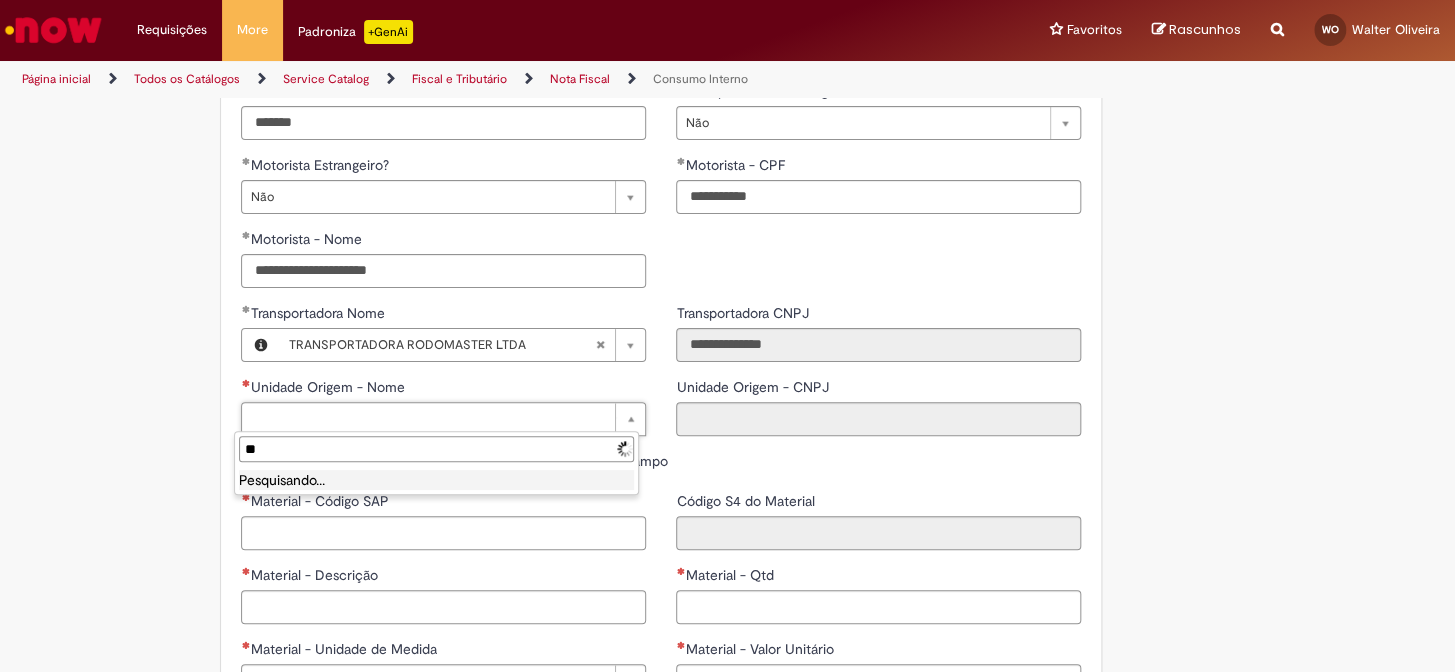 type on "*" 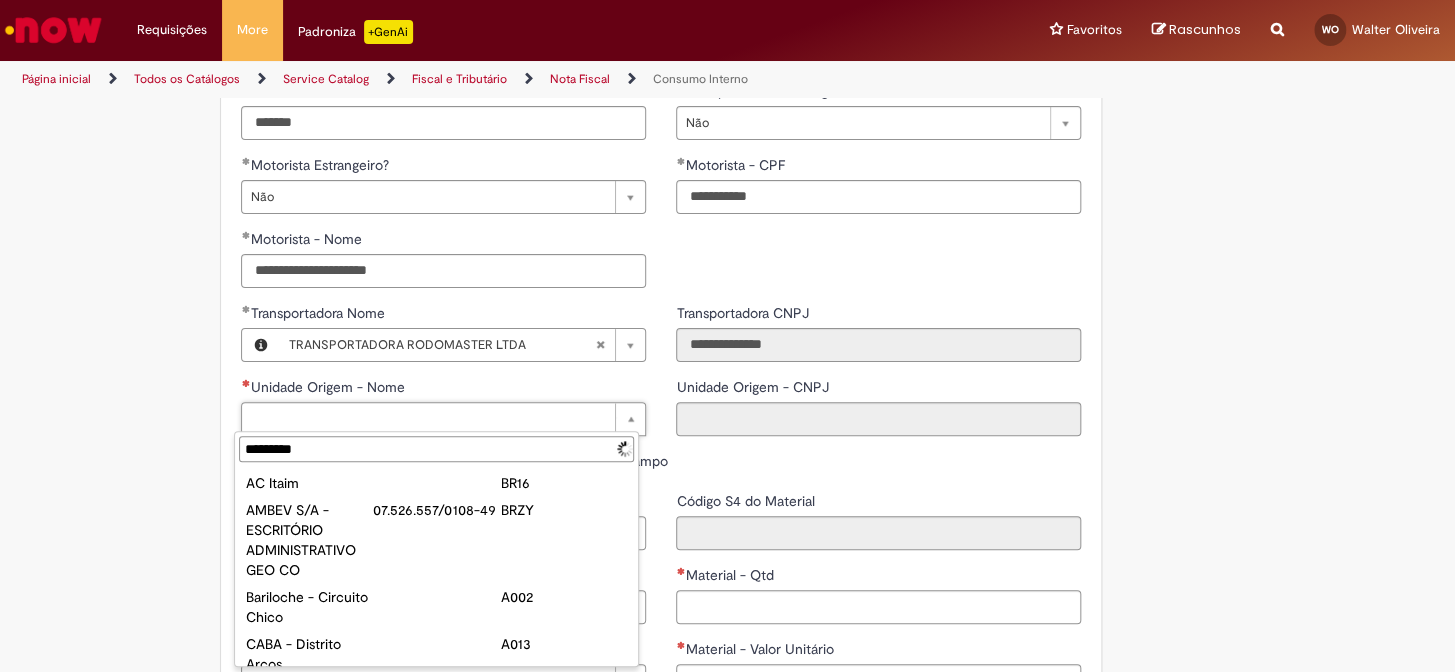 type on "**********" 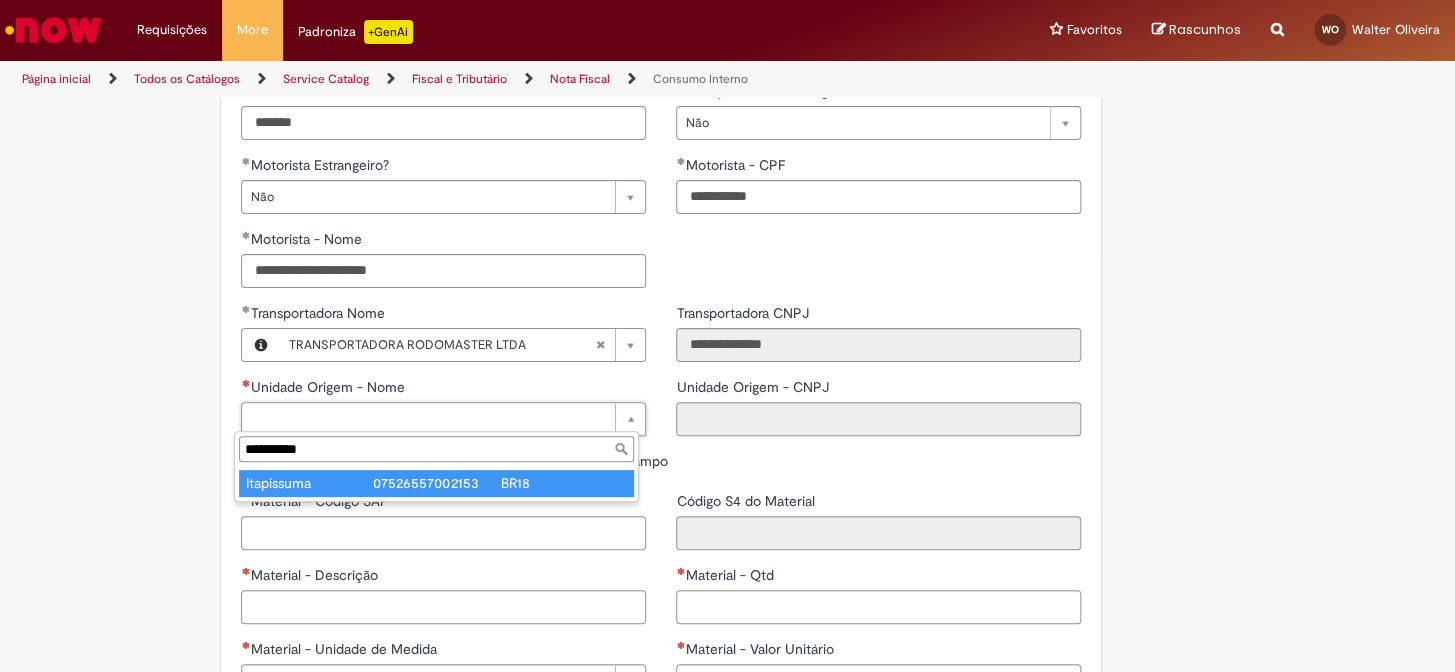 type on "**********" 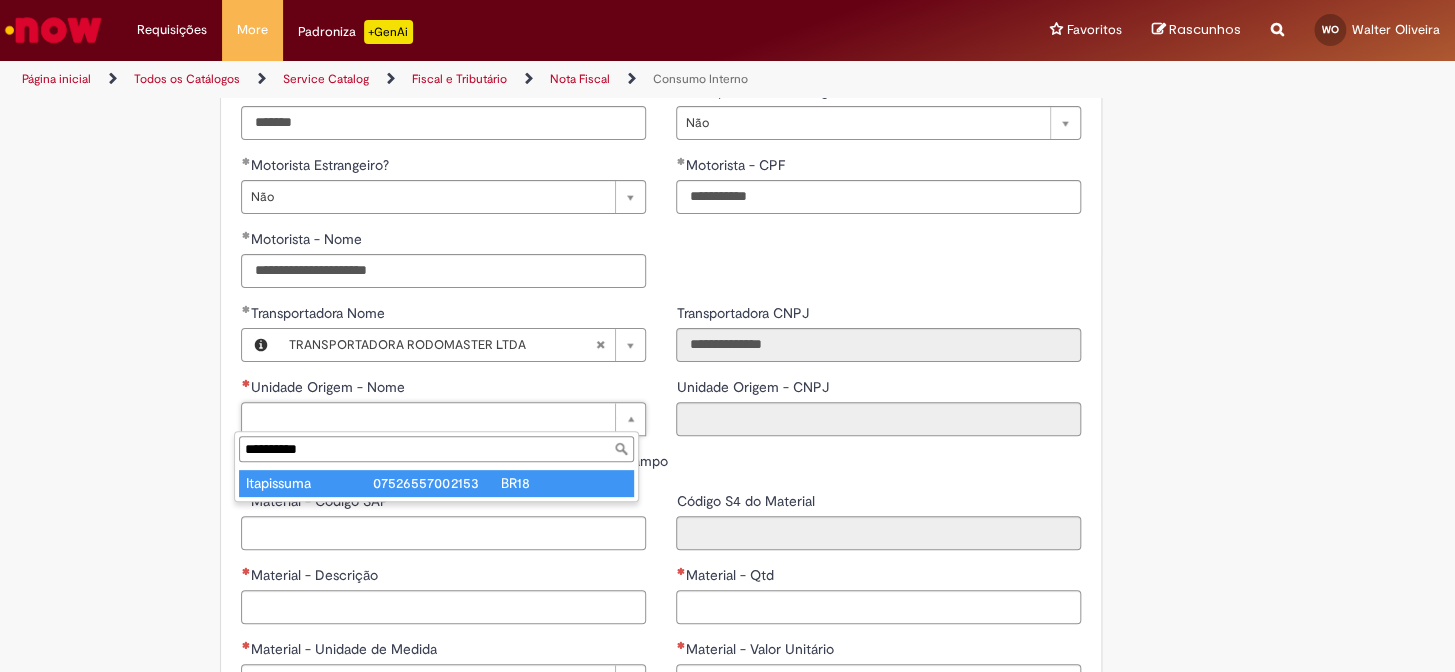 type on "**********" 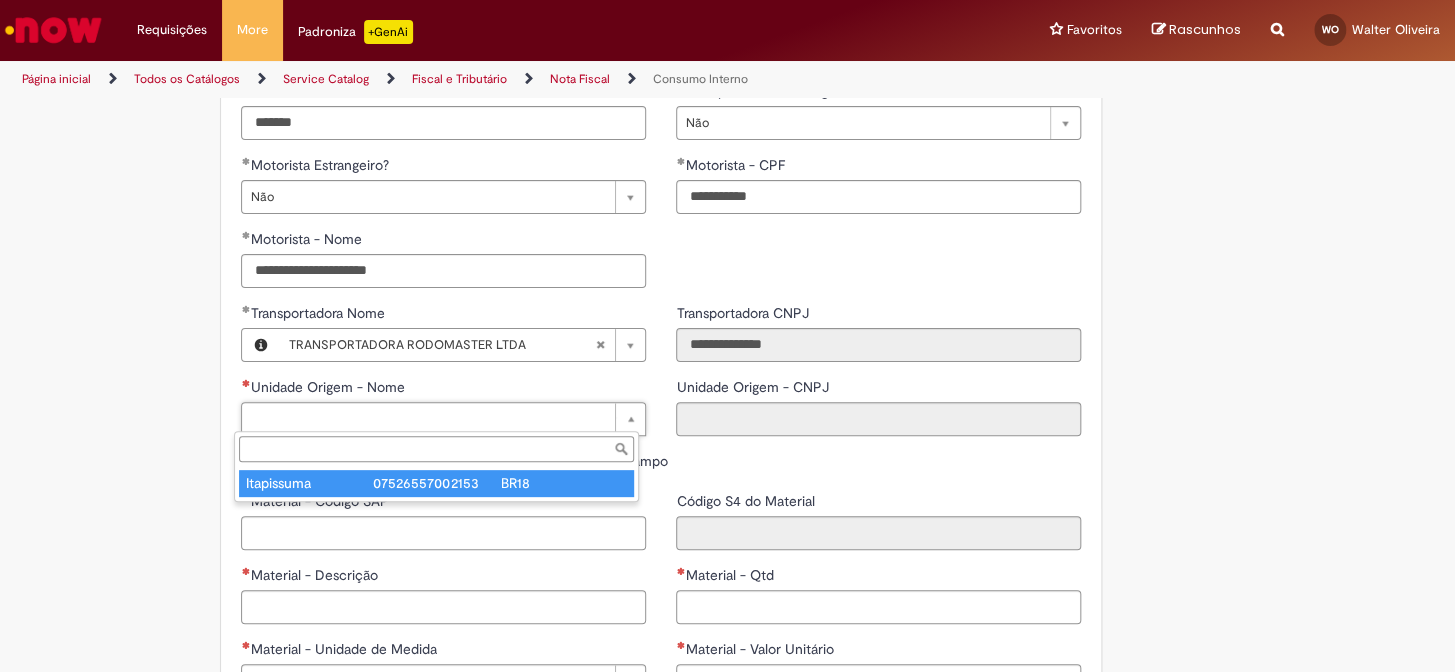 type on "**********" 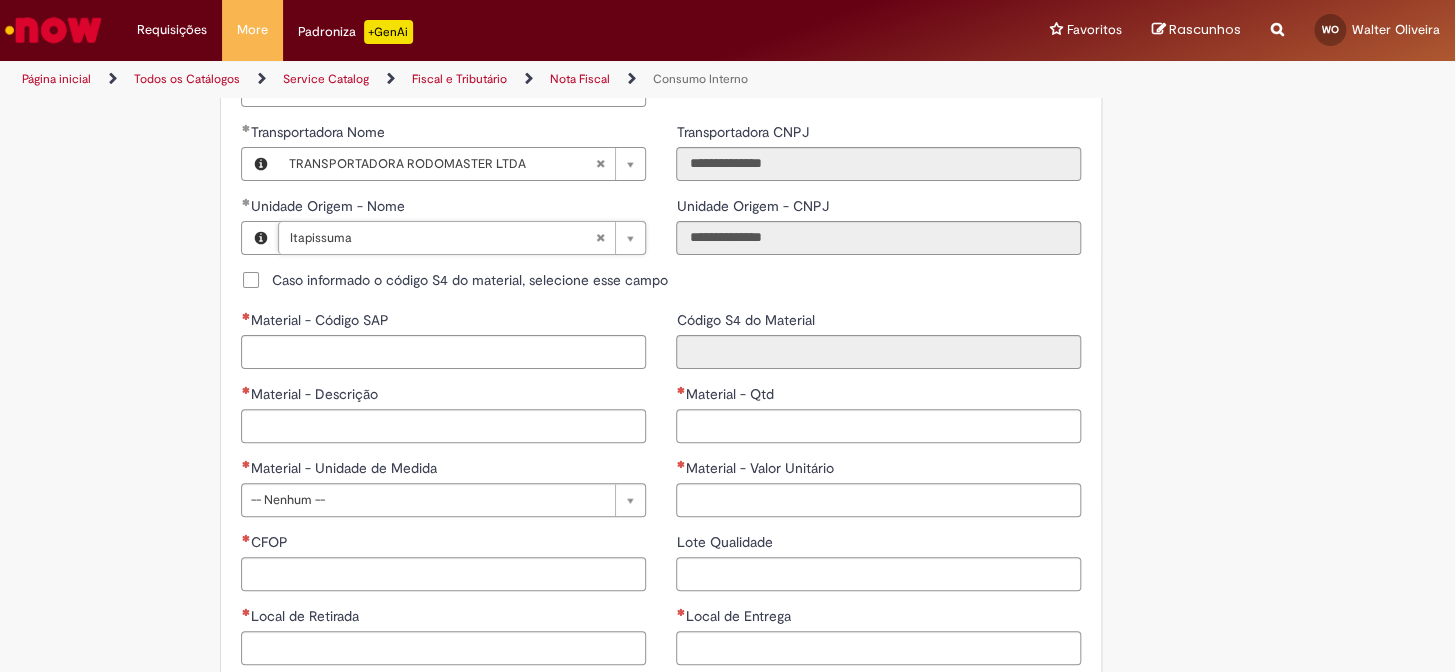 scroll, scrollTop: 1000, scrollLeft: 0, axis: vertical 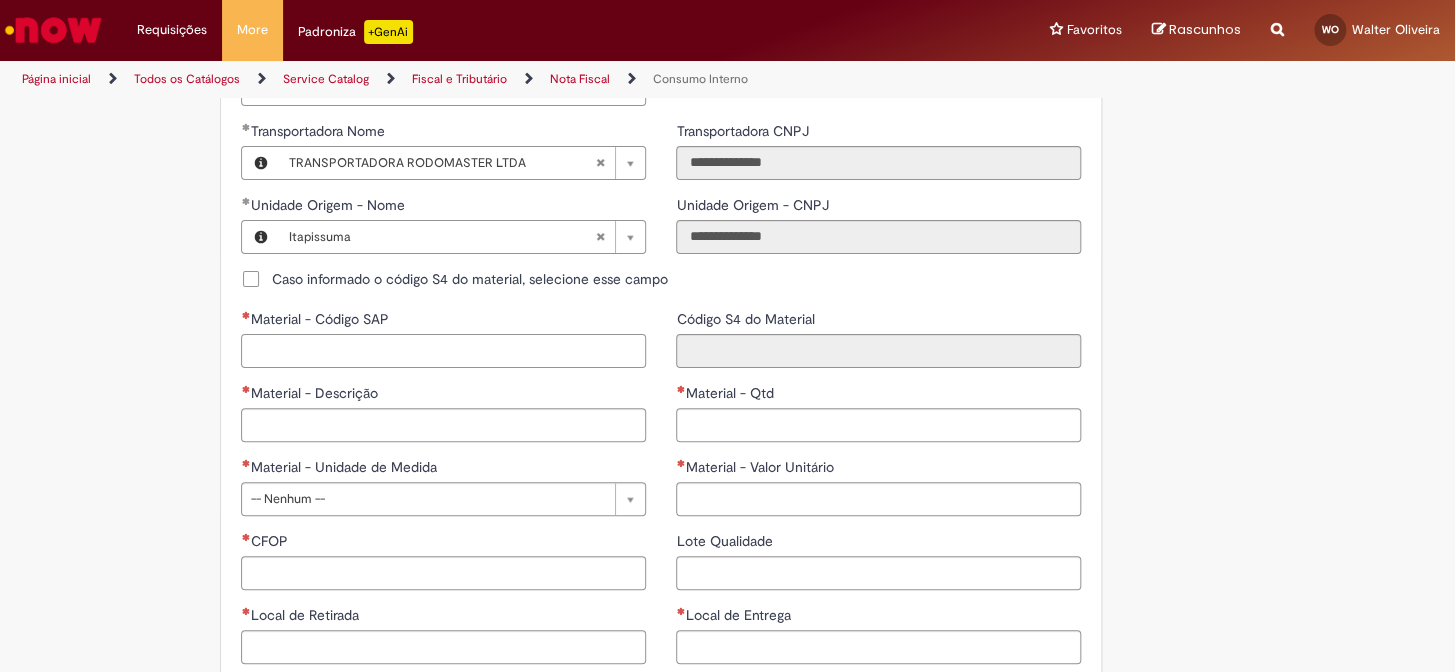 click on "Material - Código SAP" at bounding box center [443, 351] 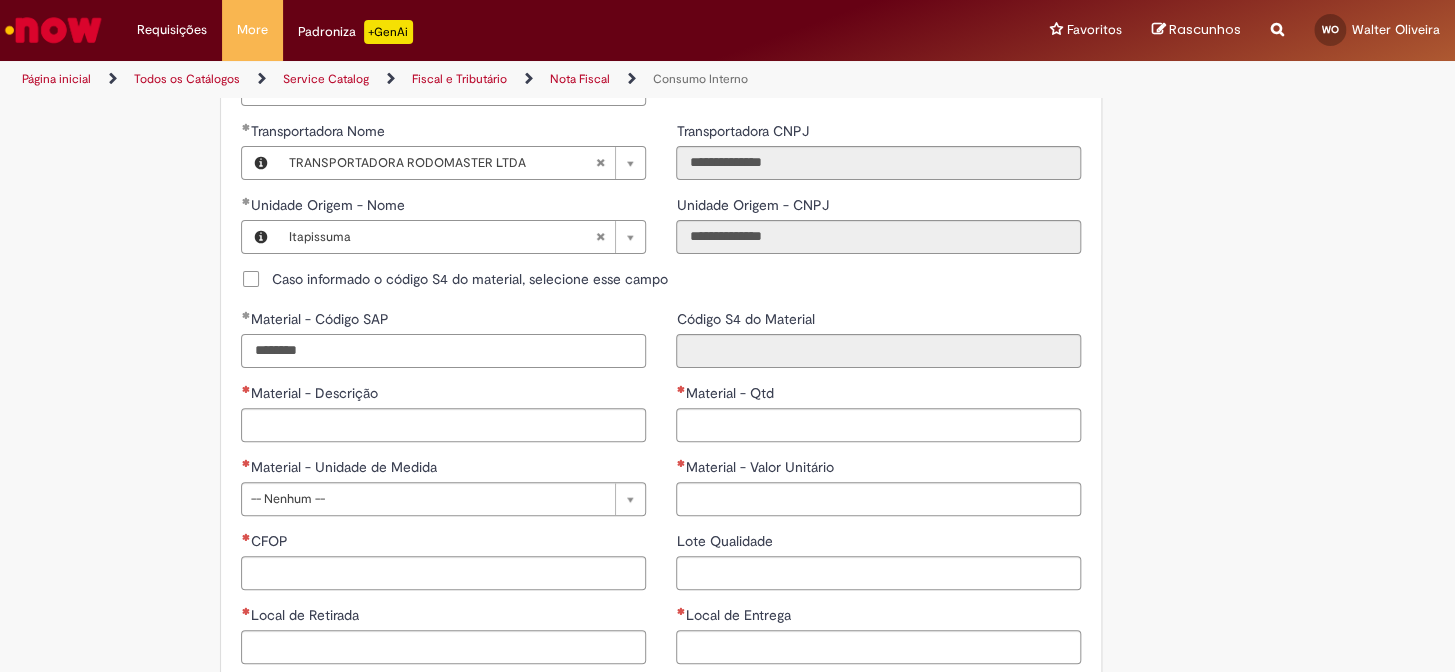 type on "********" 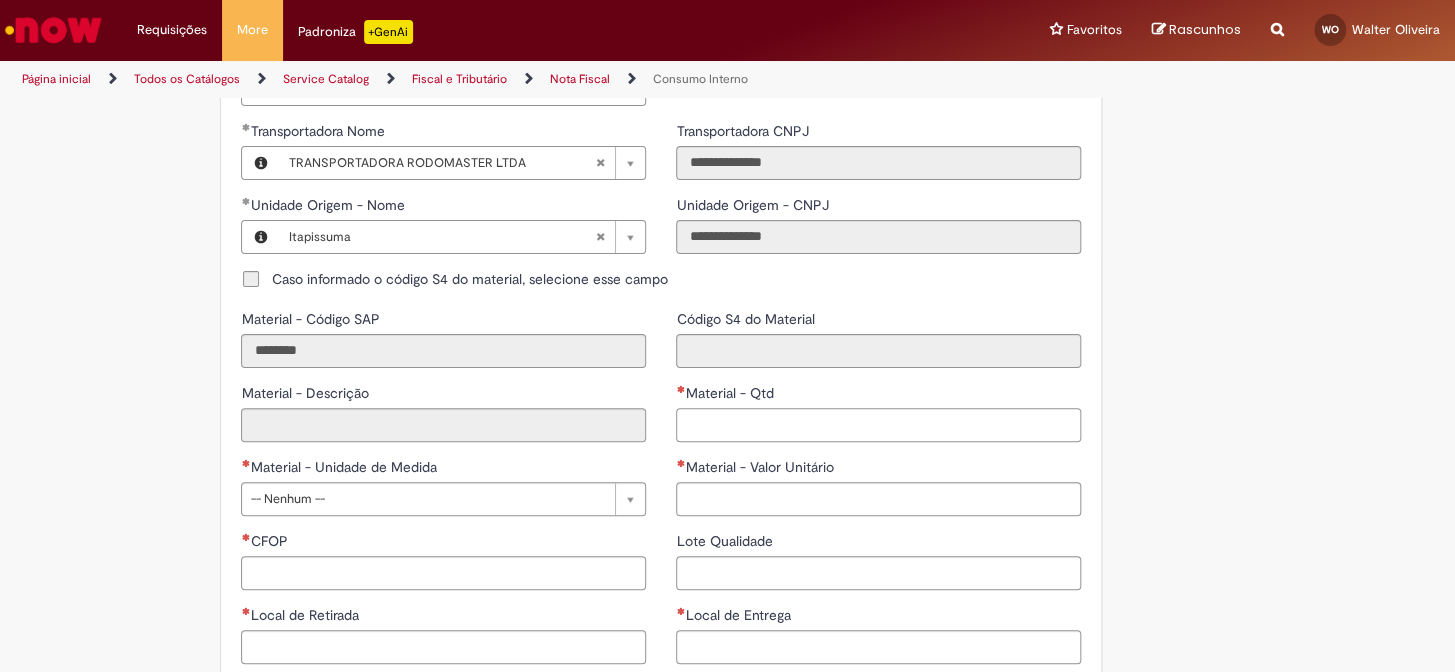 click on "Material - Qtd" at bounding box center (878, 425) 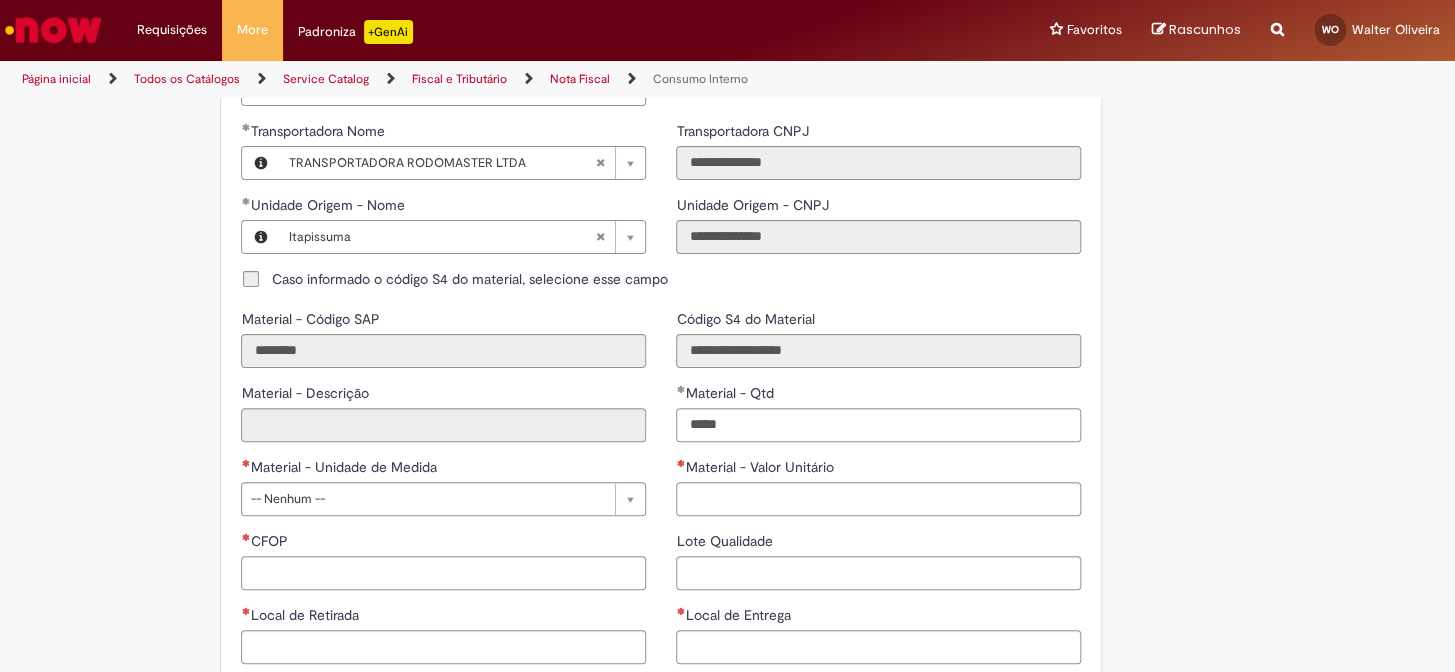 type on "**********" 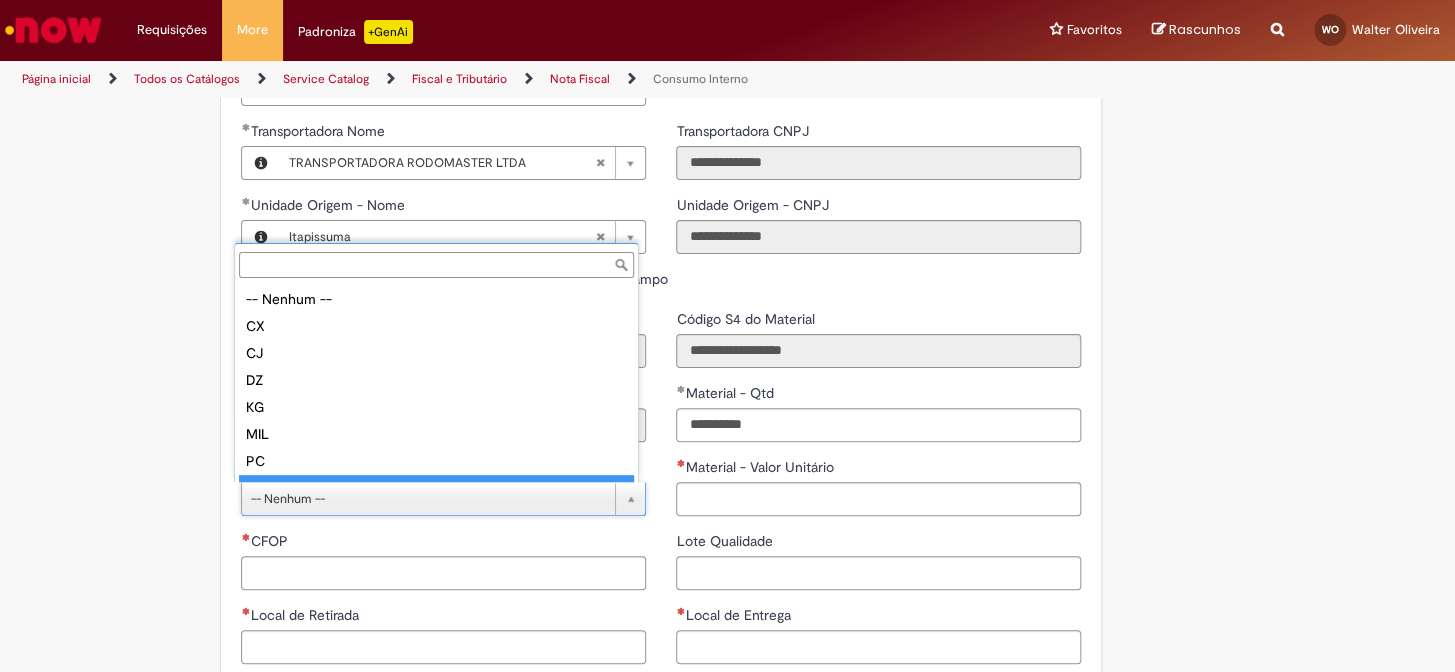 scroll, scrollTop: 16, scrollLeft: 0, axis: vertical 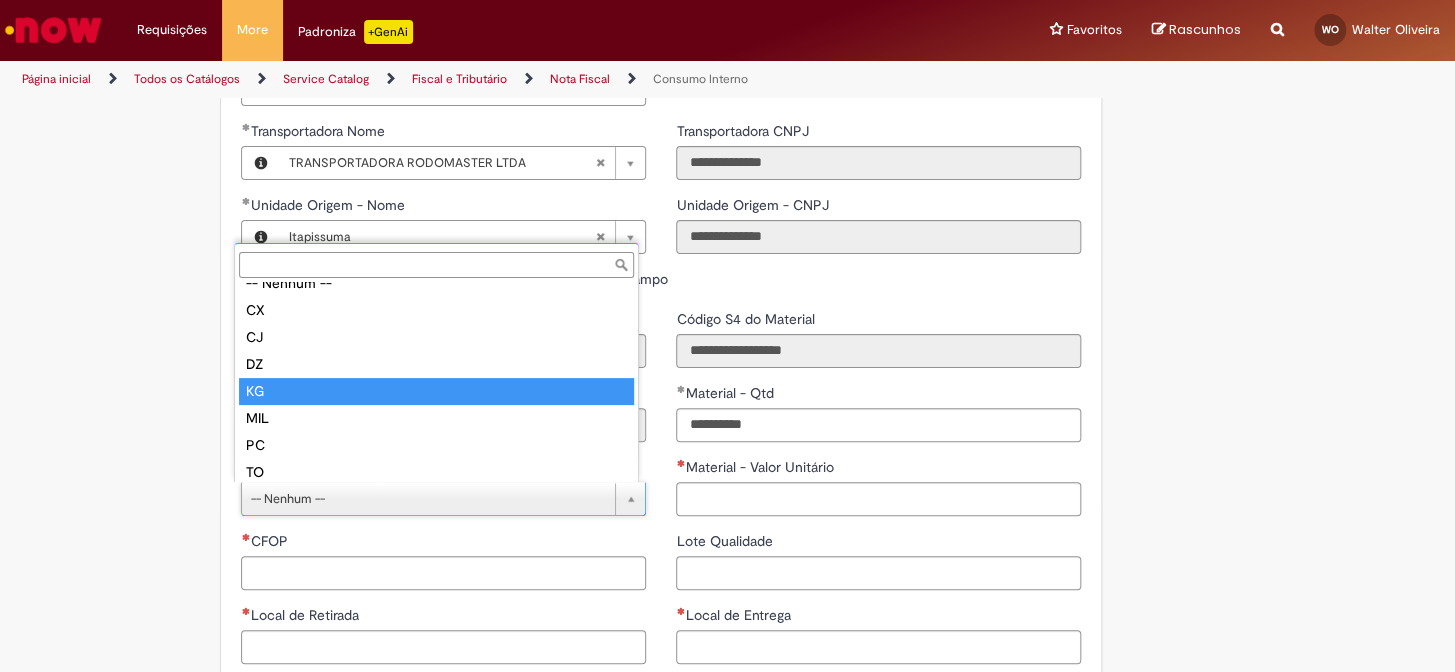 type on "**" 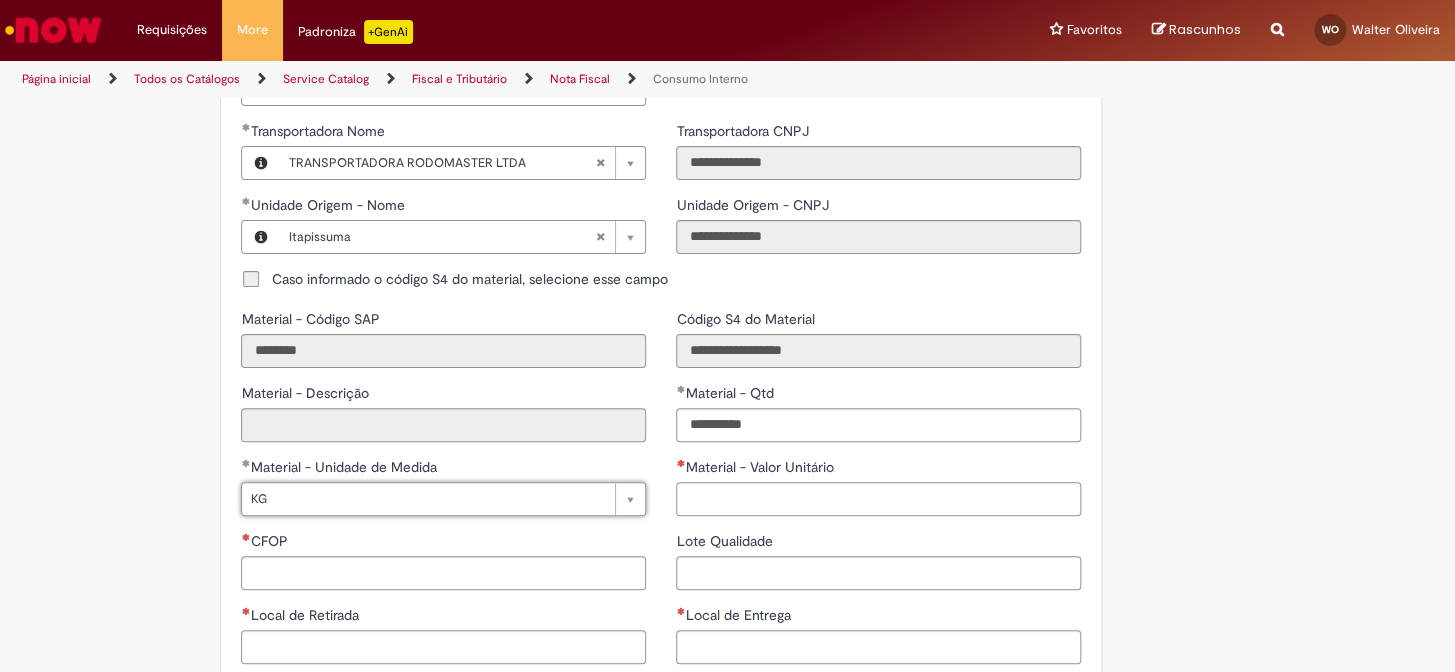click on "Material - Valor Unitário" at bounding box center [878, 499] 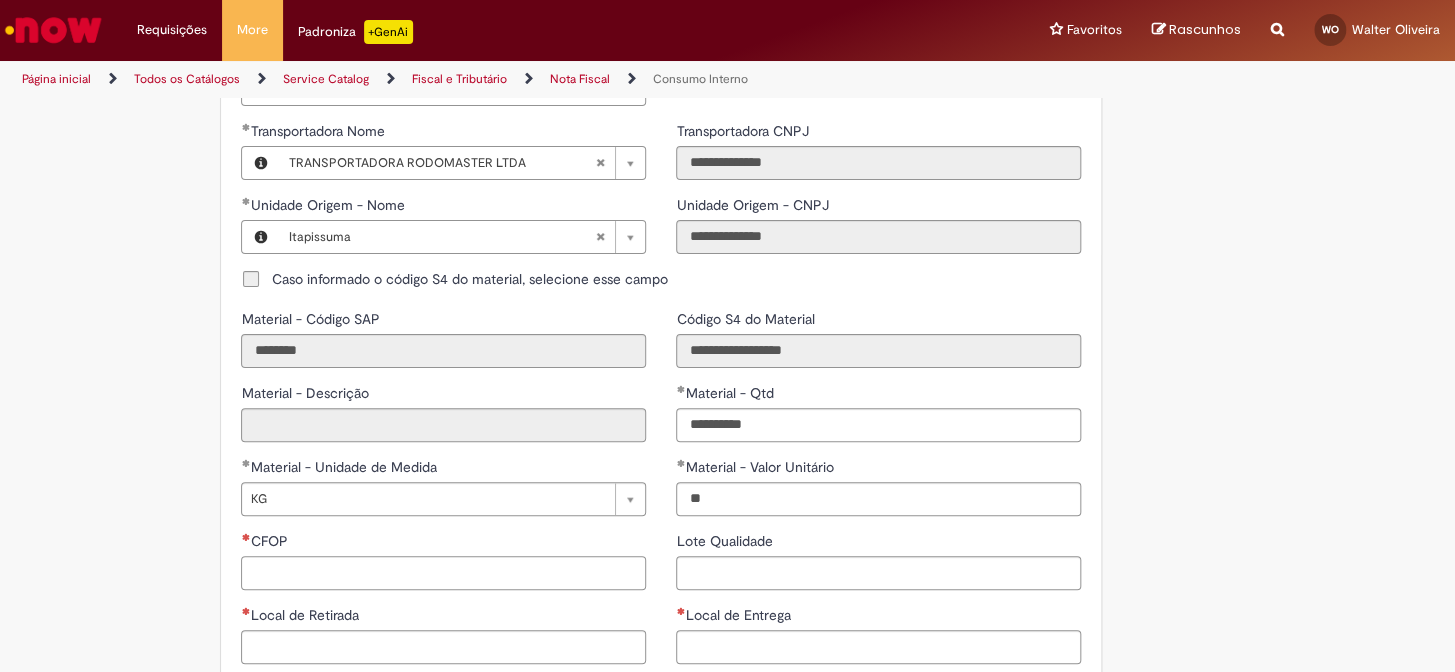type on "*******" 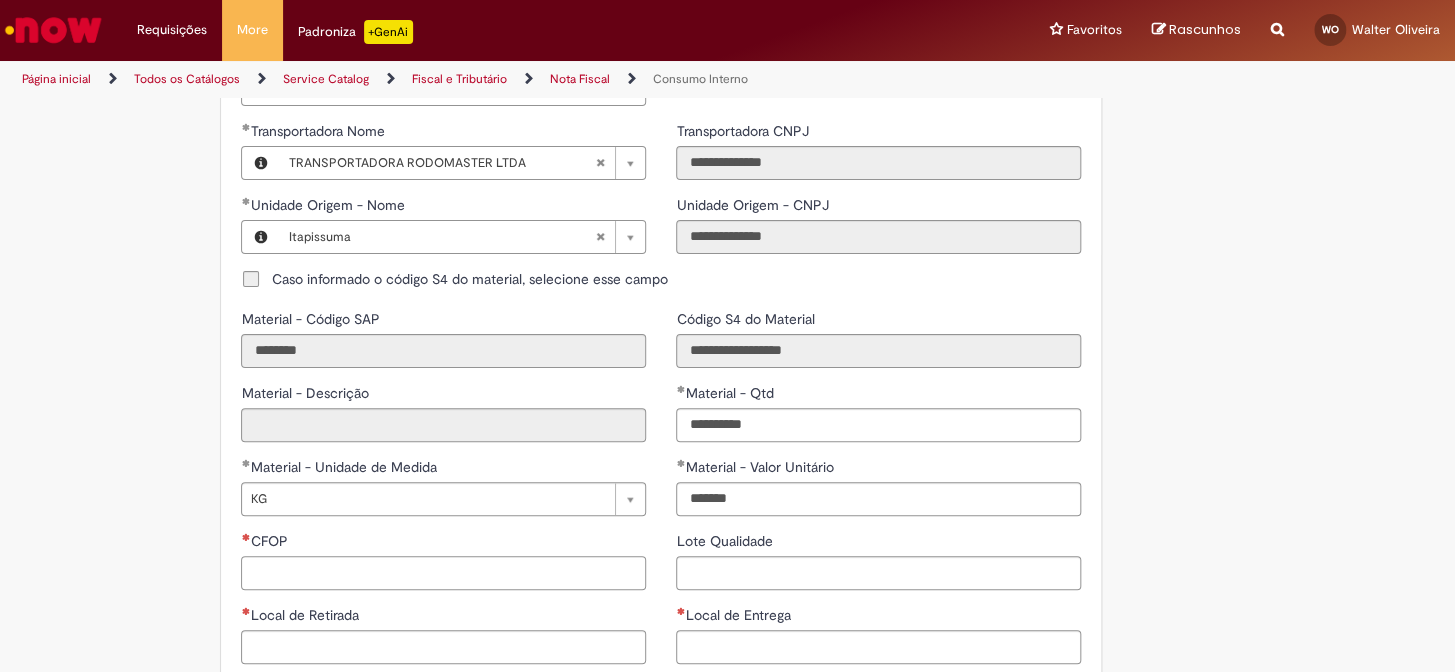 click on "CFOP" at bounding box center [443, 573] 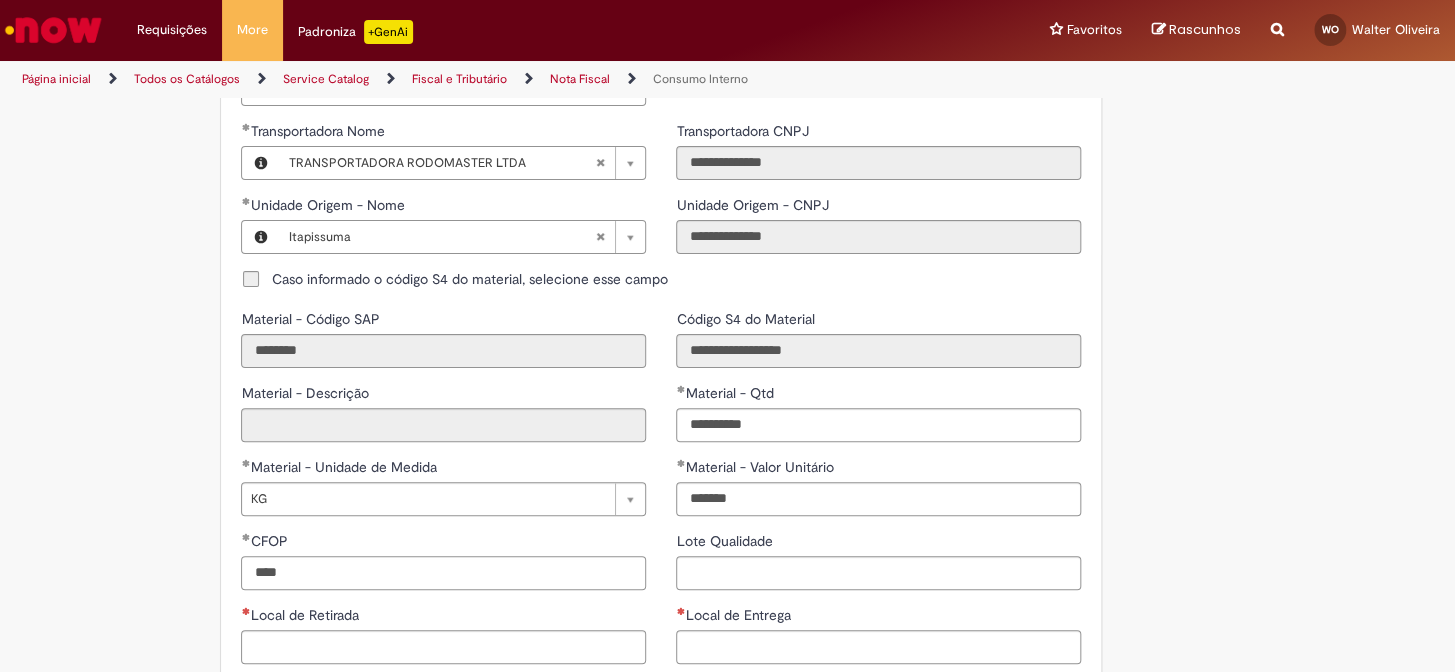 type on "****" 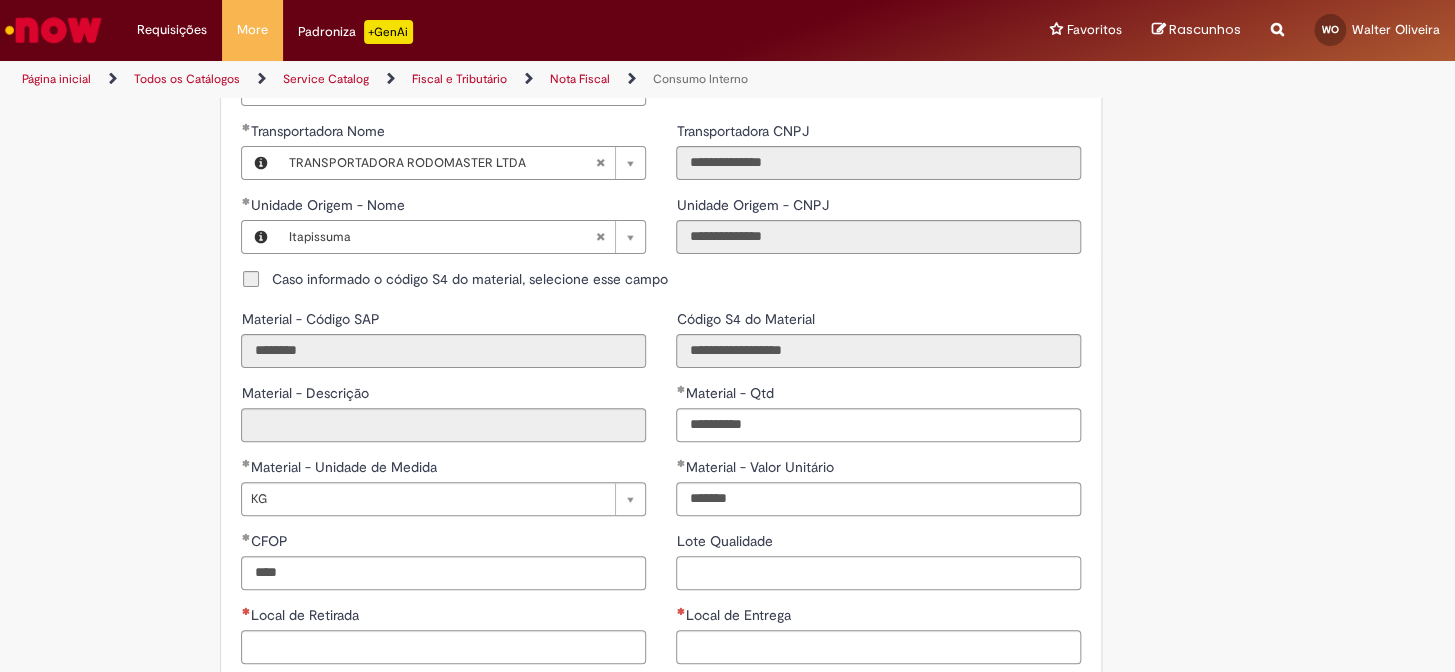click on "Lote Qualidade" at bounding box center [878, 573] 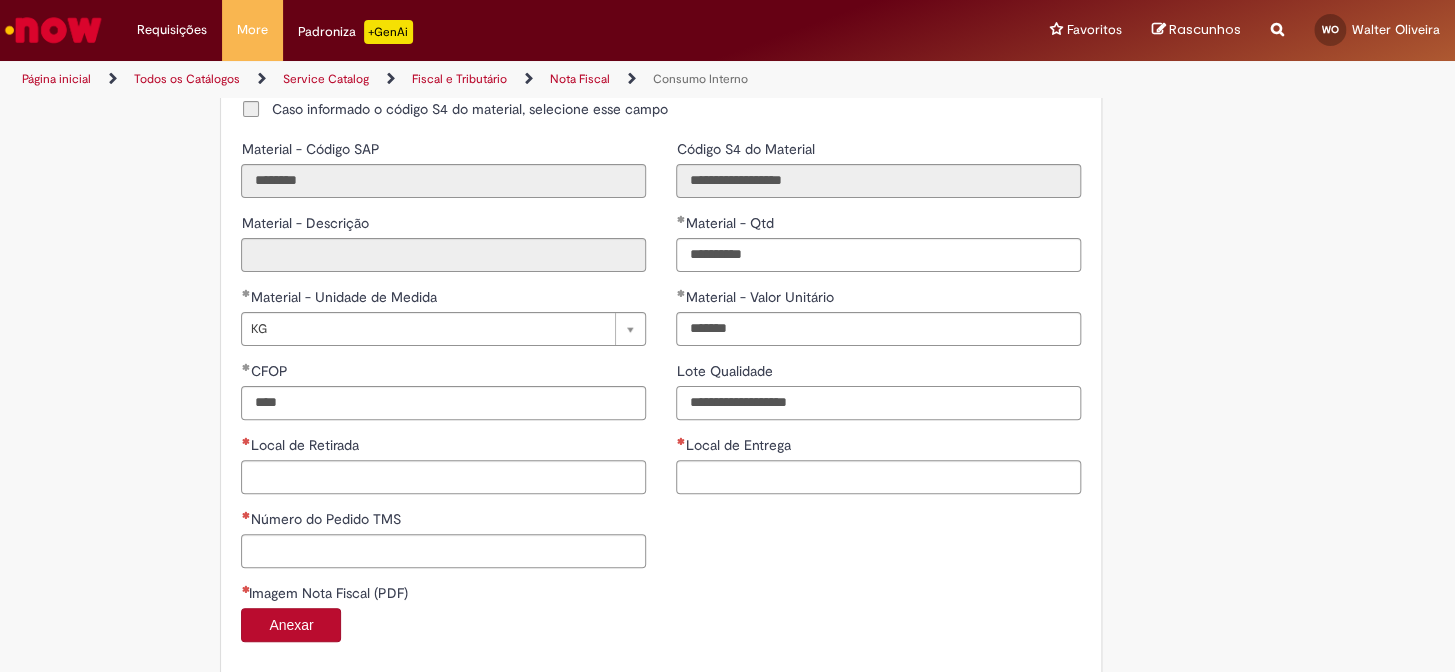 scroll, scrollTop: 1181, scrollLeft: 0, axis: vertical 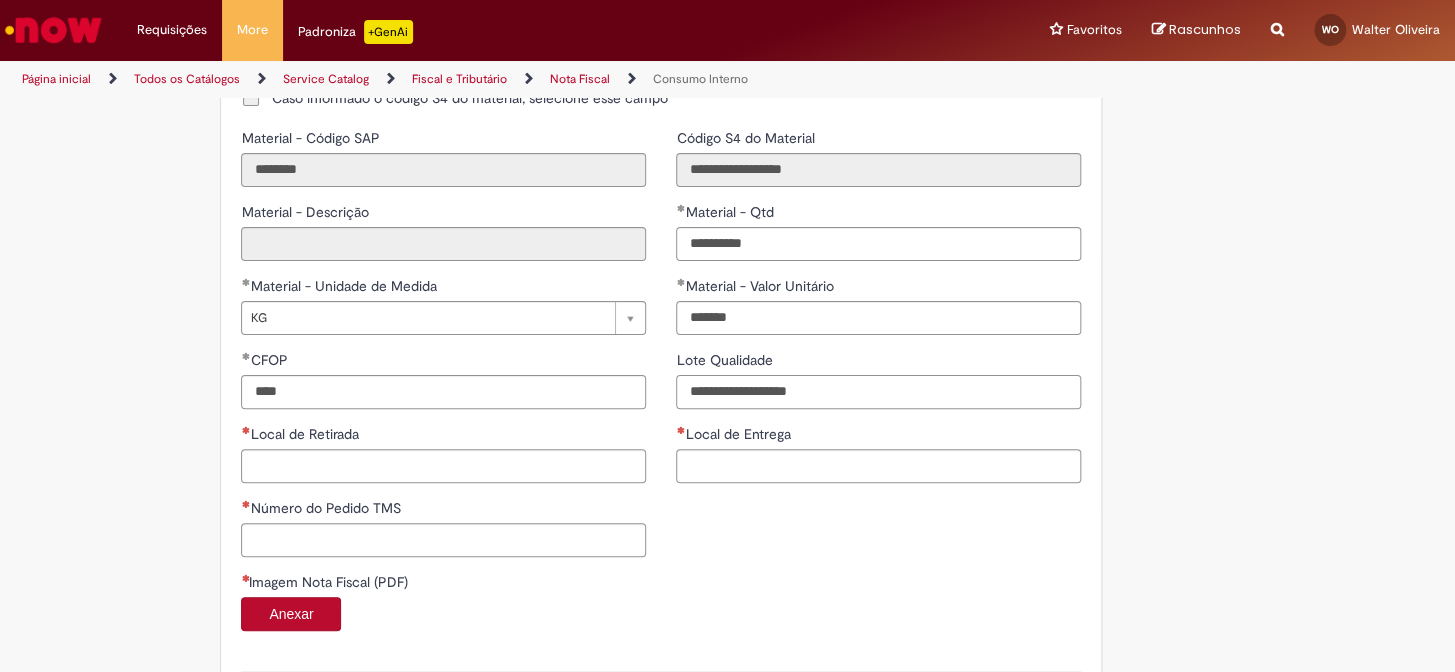type on "**********" 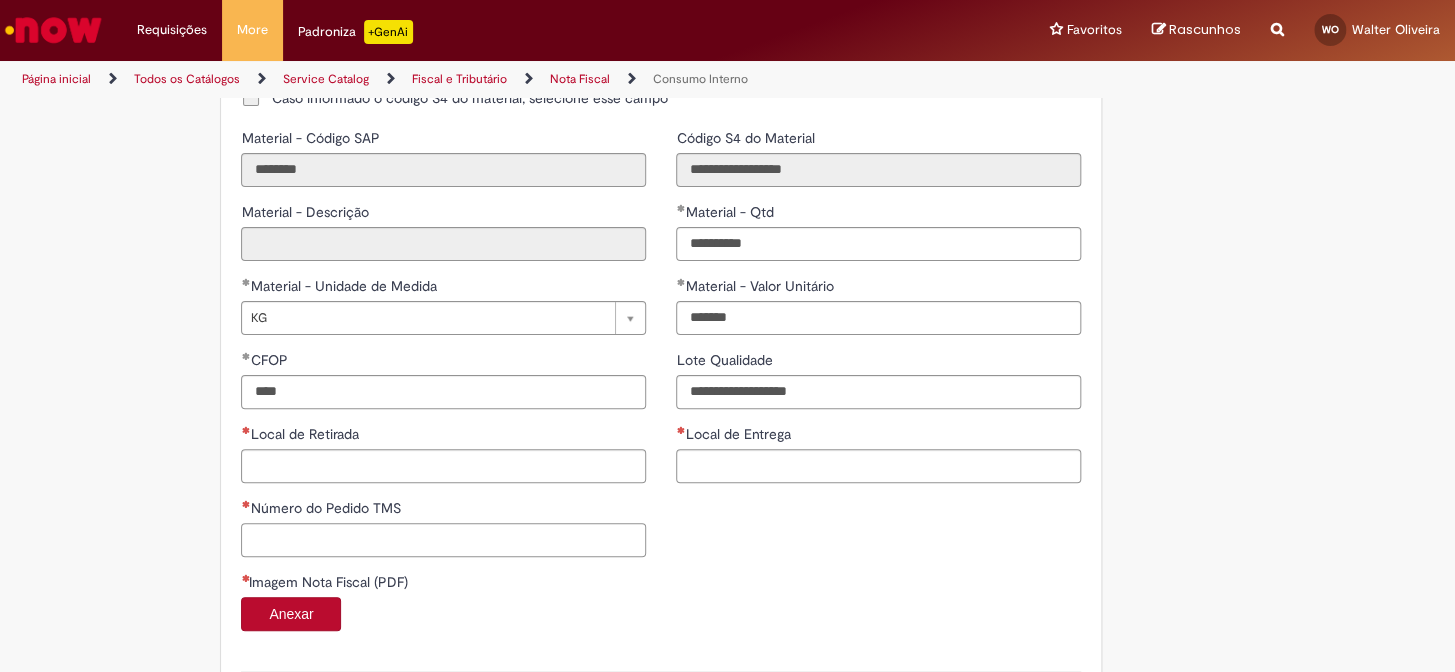 click on "Número do Pedido TMS" at bounding box center [443, 540] 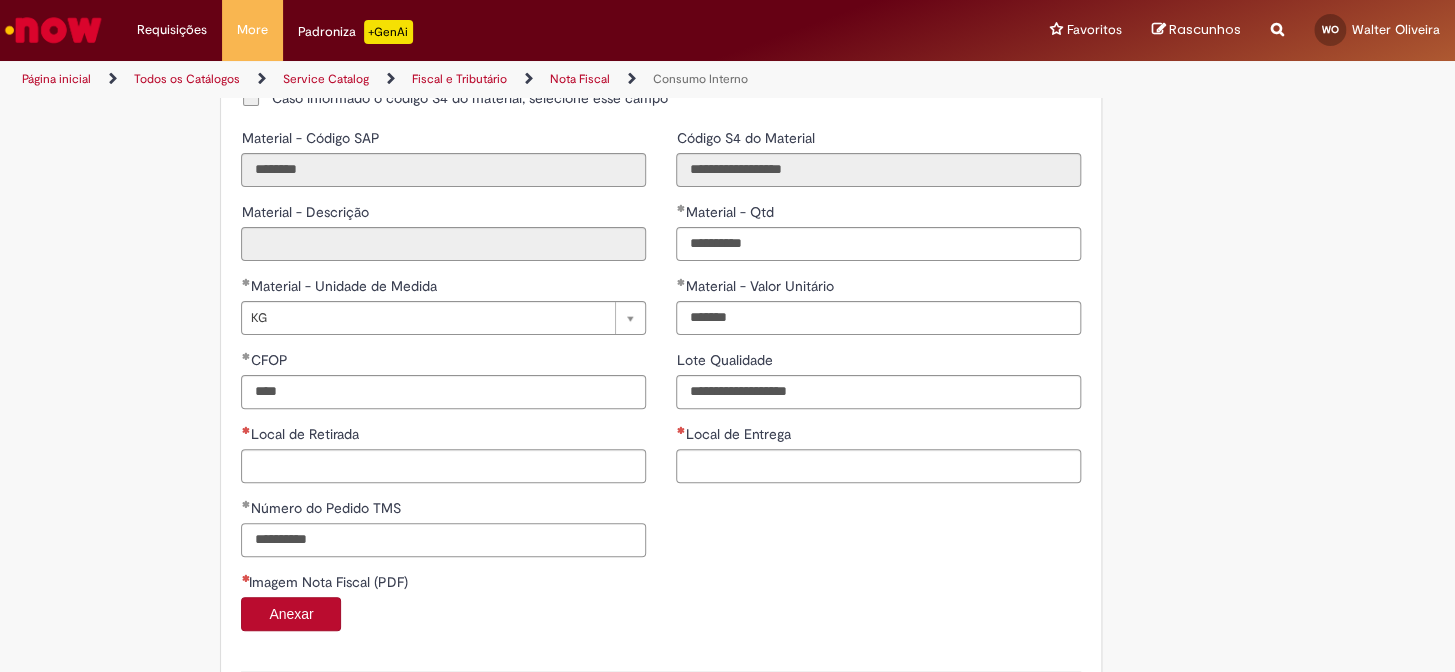 type on "**********" 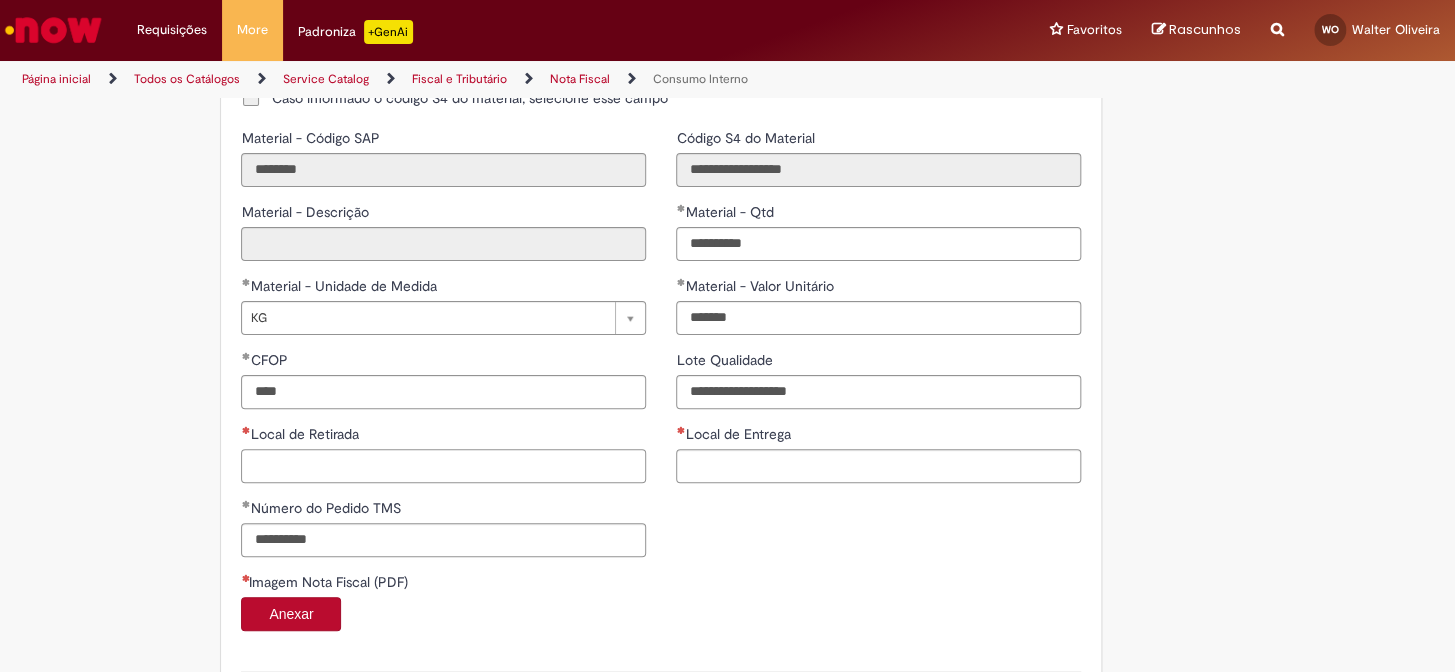 click on "Local de Retirada" at bounding box center (443, 466) 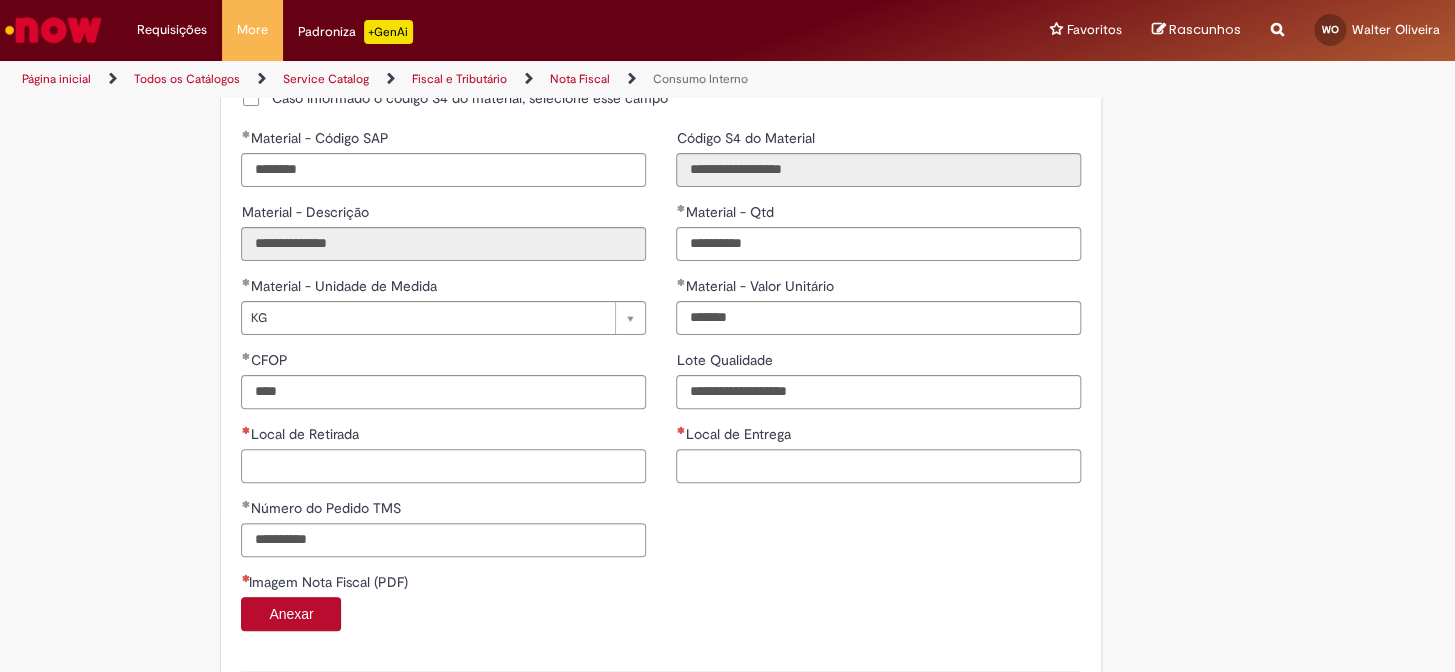 paste on "**********" 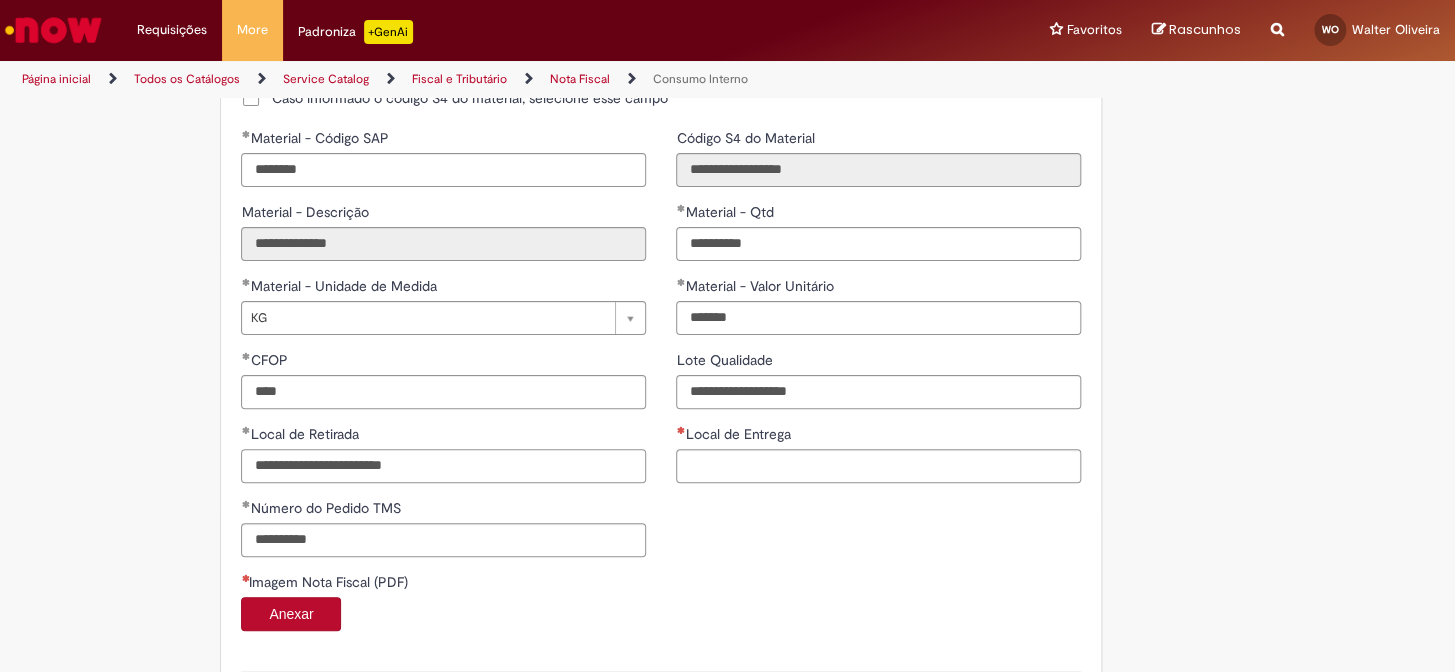 drag, startPoint x: 340, startPoint y: 469, endPoint x: 210, endPoint y: 474, distance: 130.09612 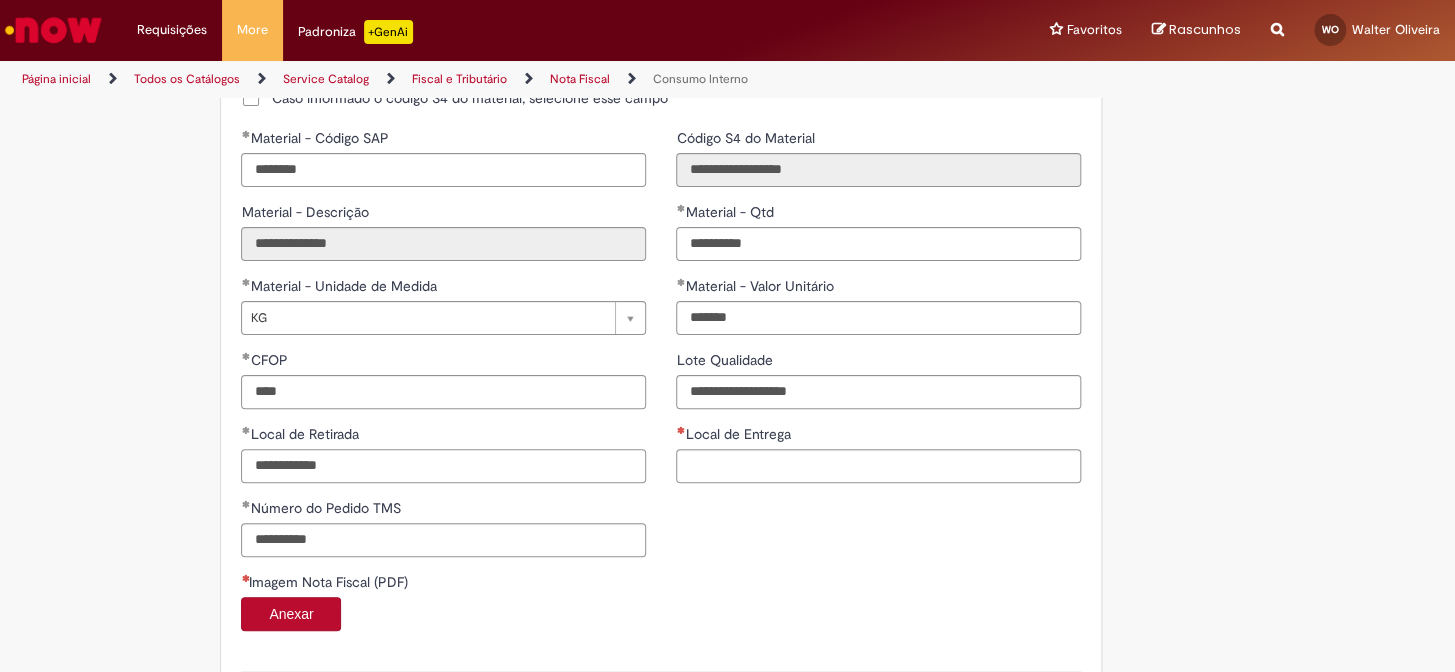 type on "**********" 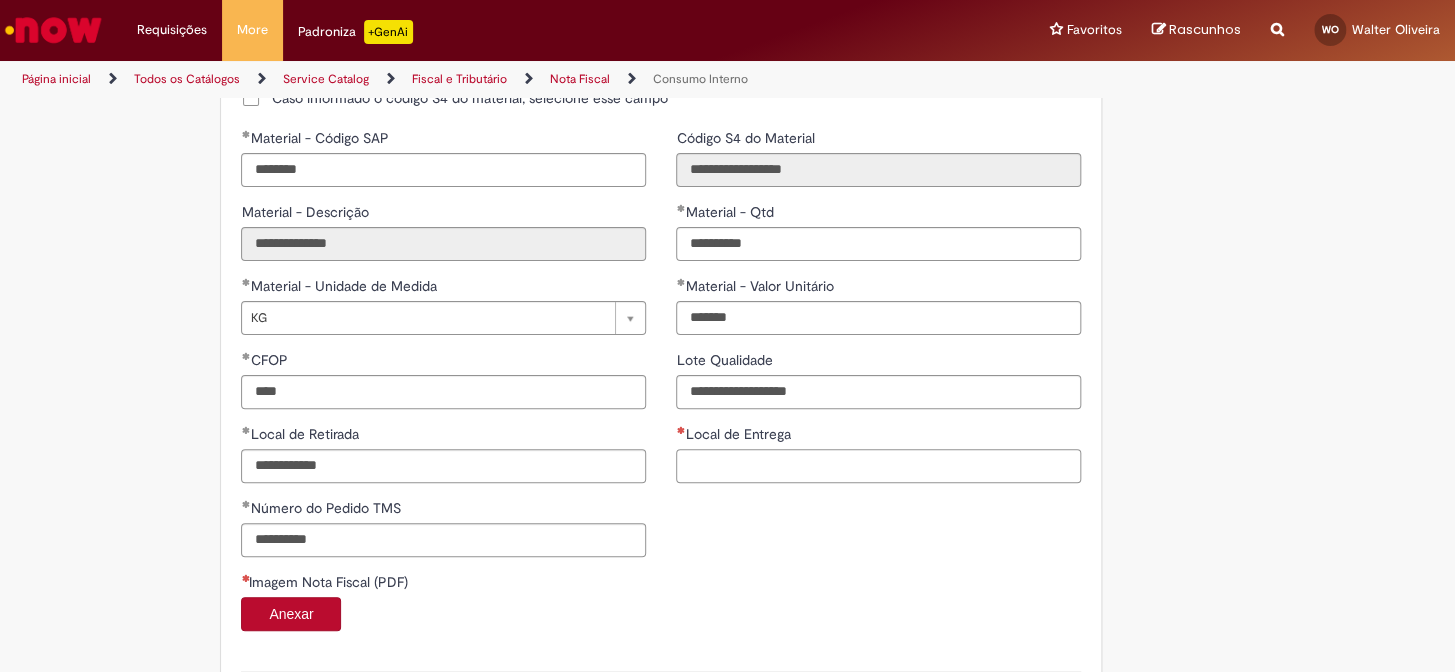 click on "Local de Entrega" at bounding box center [878, 466] 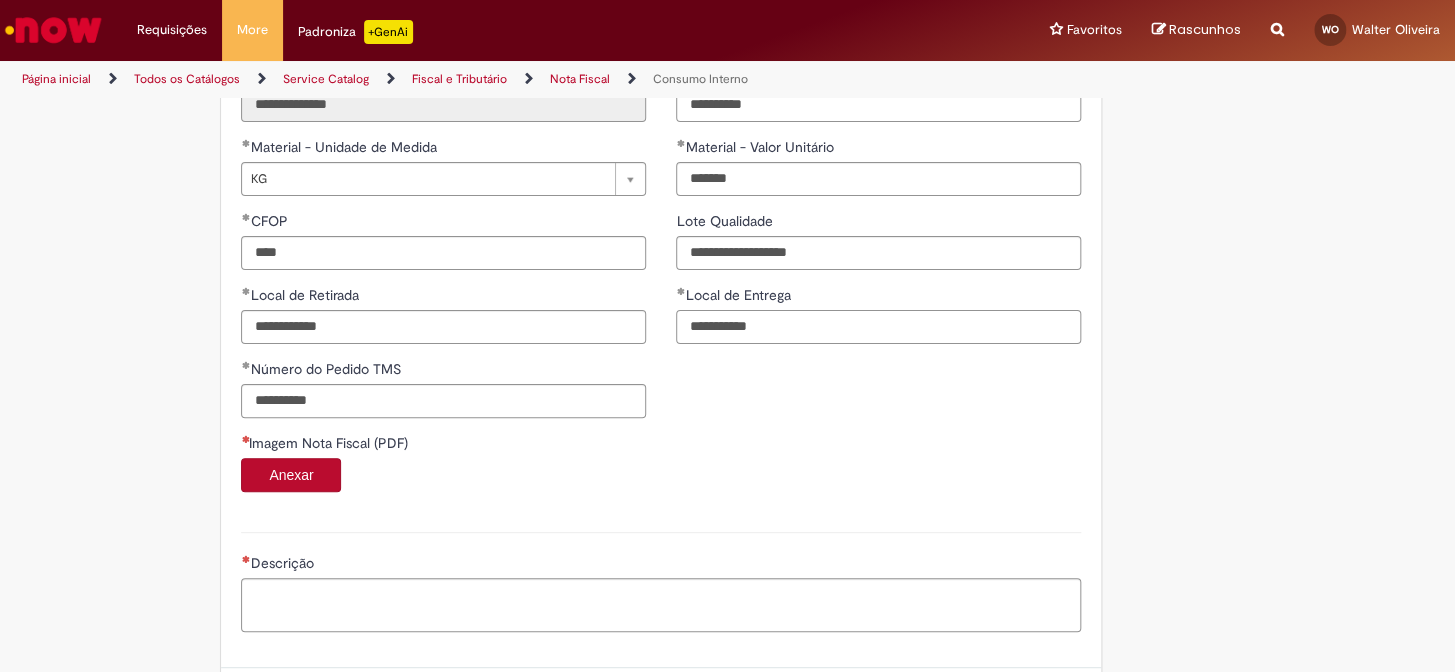 scroll, scrollTop: 1363, scrollLeft: 0, axis: vertical 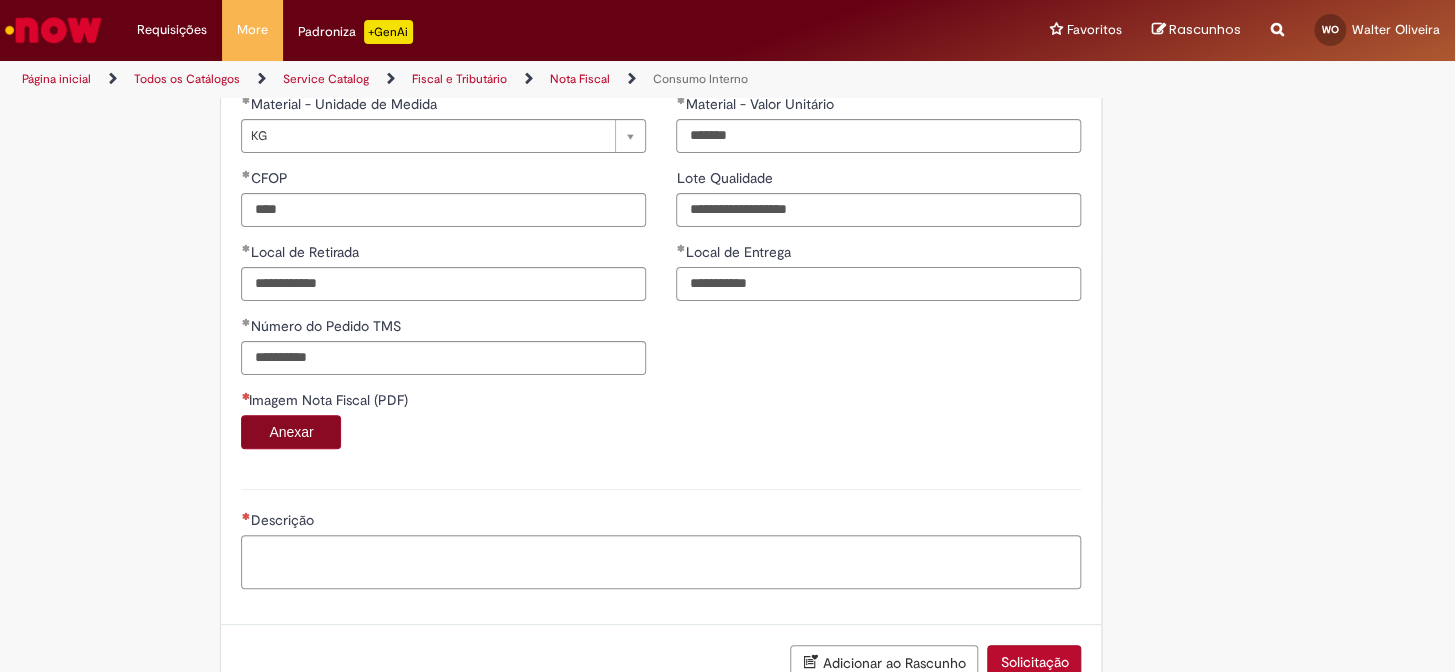 type on "**********" 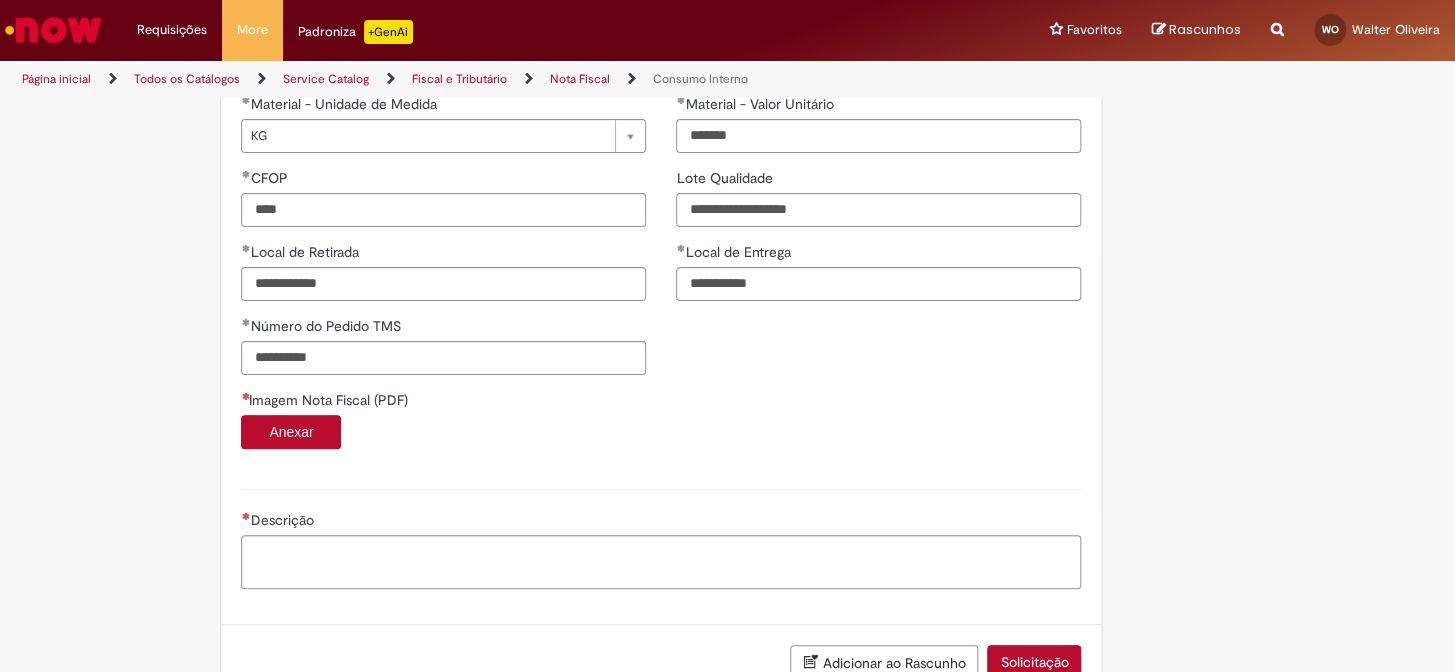 click on "Anexar" at bounding box center (291, 432) 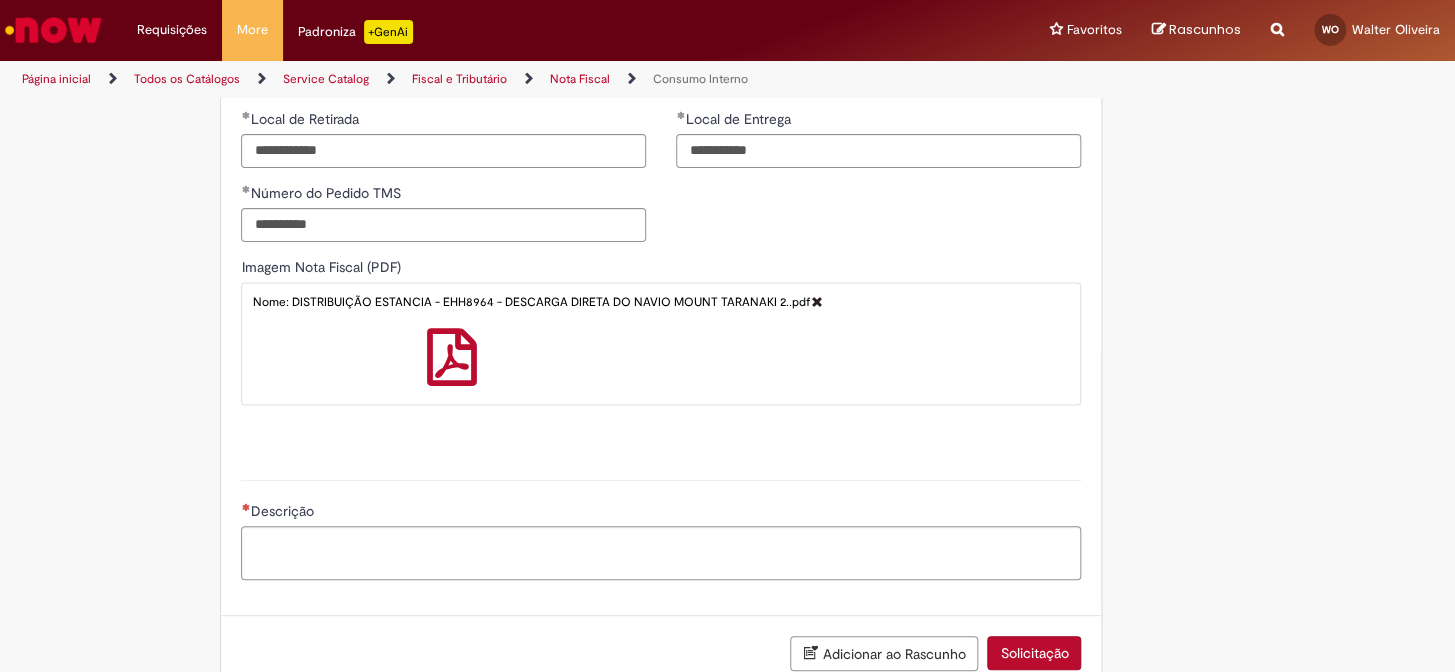 scroll, scrollTop: 1536, scrollLeft: 0, axis: vertical 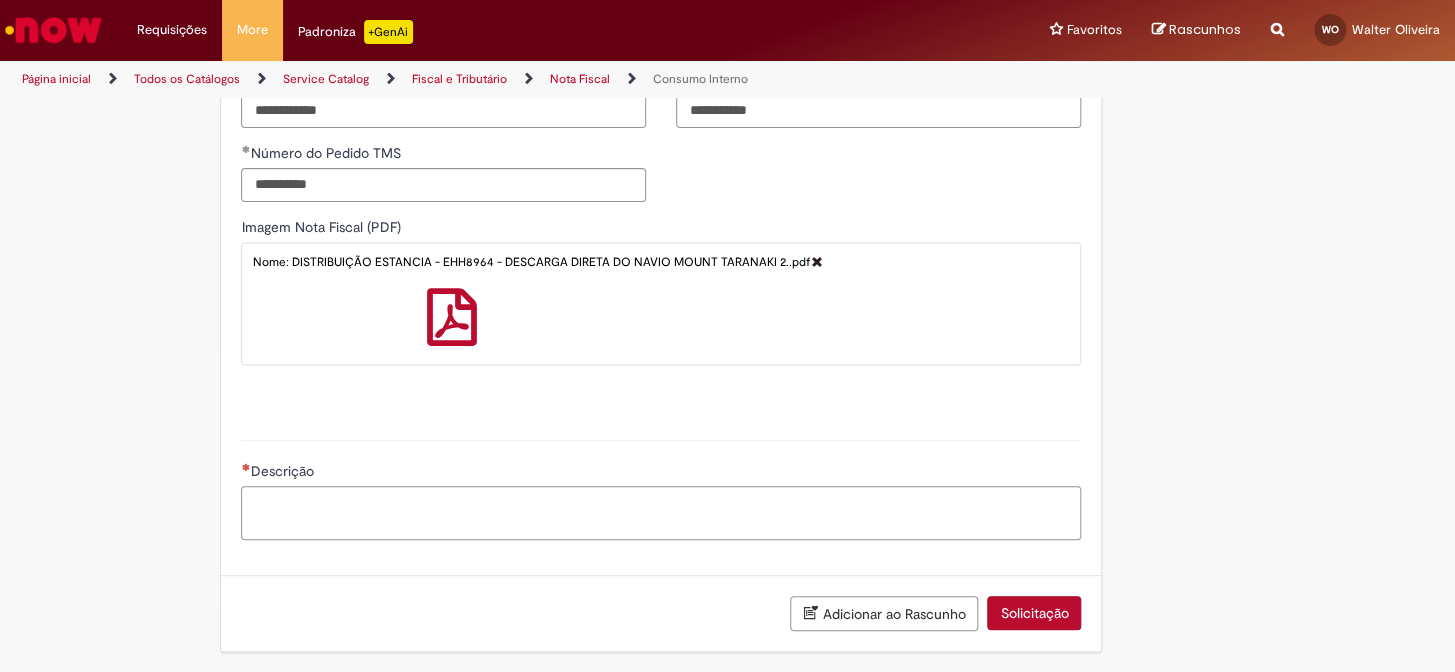 click on "Descrição" at bounding box center [661, 513] 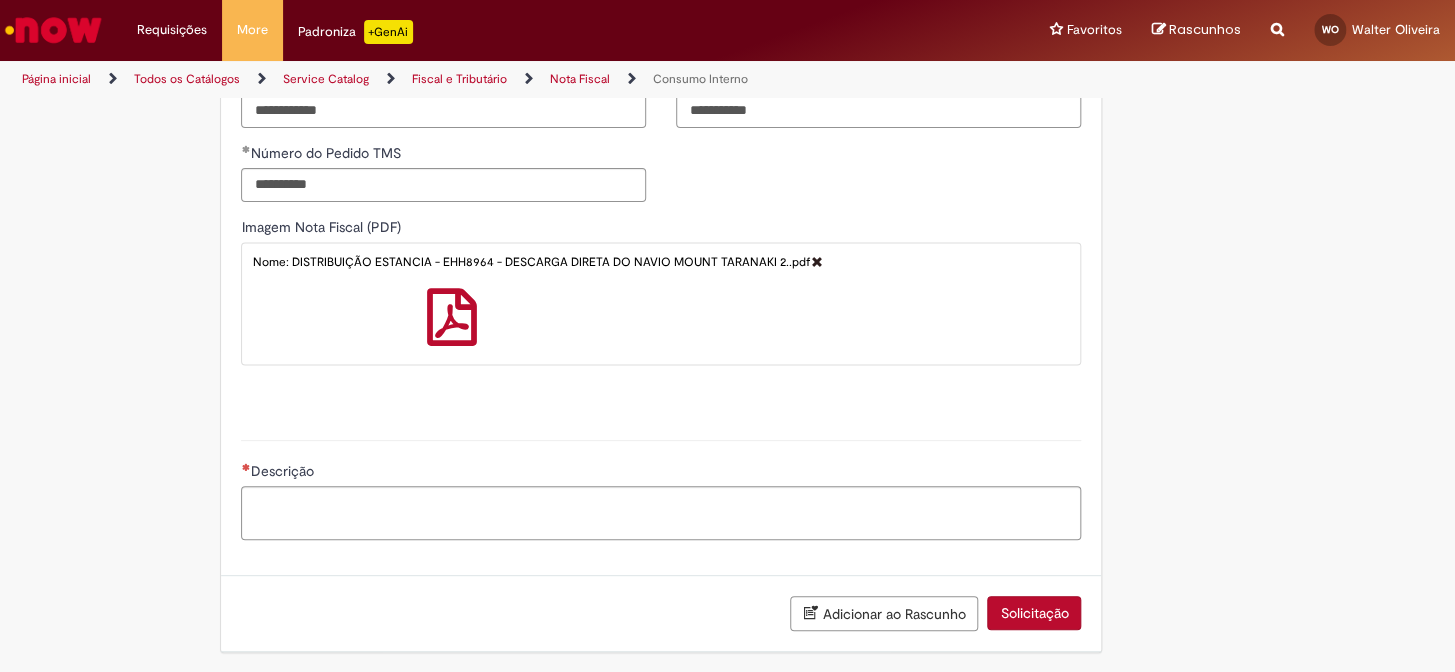 drag, startPoint x: 777, startPoint y: 262, endPoint x: 284, endPoint y: 263, distance: 493.001 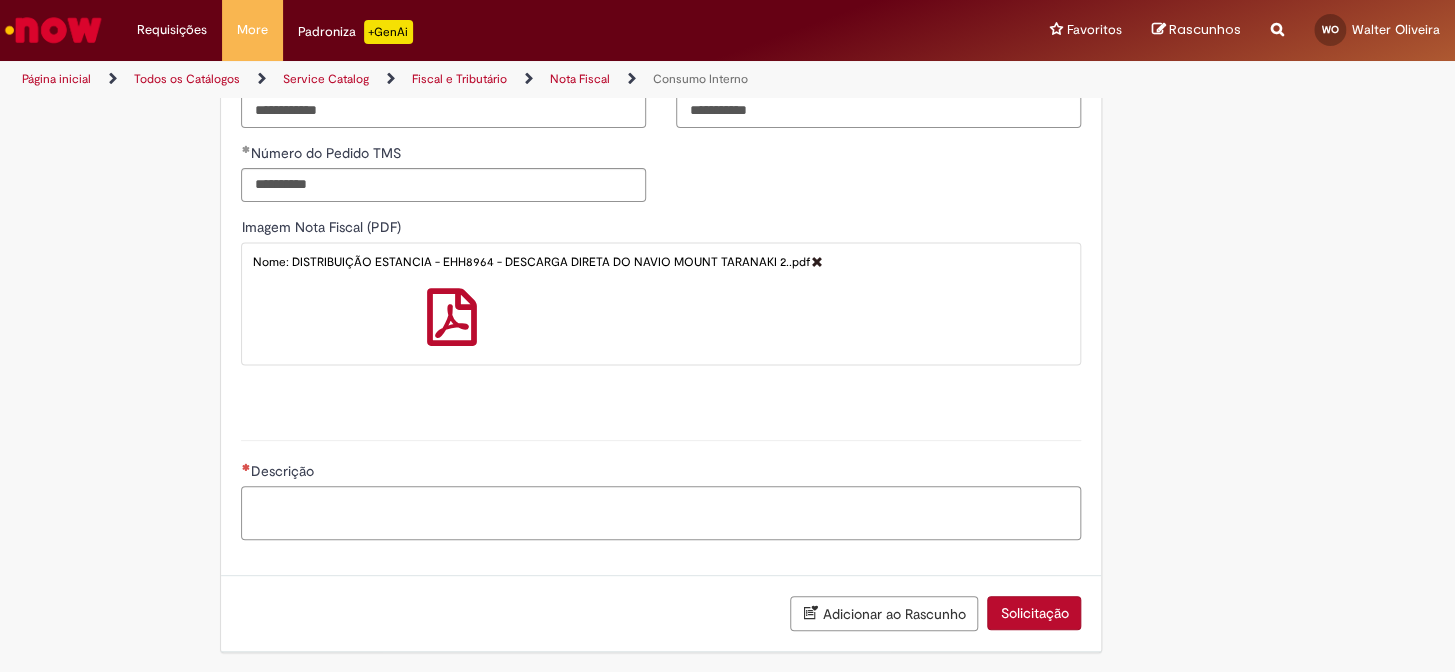 click on "Descrição" at bounding box center [661, 513] 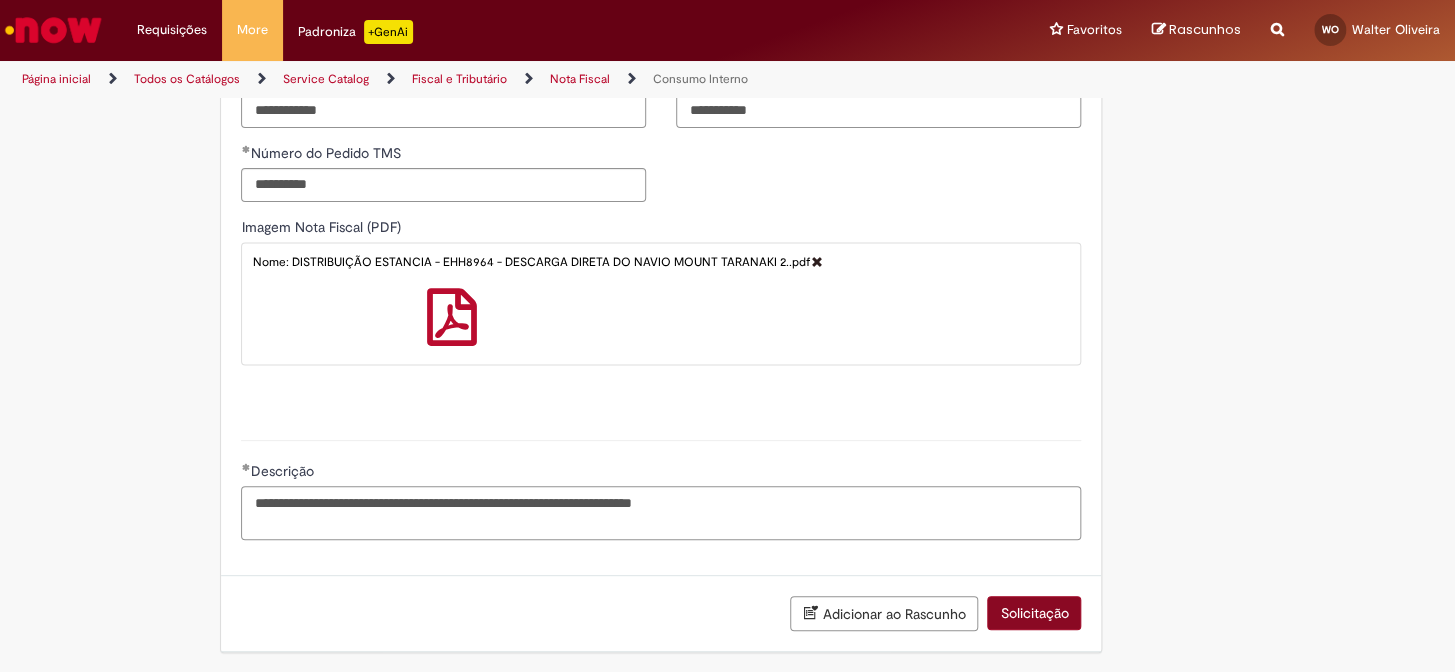 type on "**********" 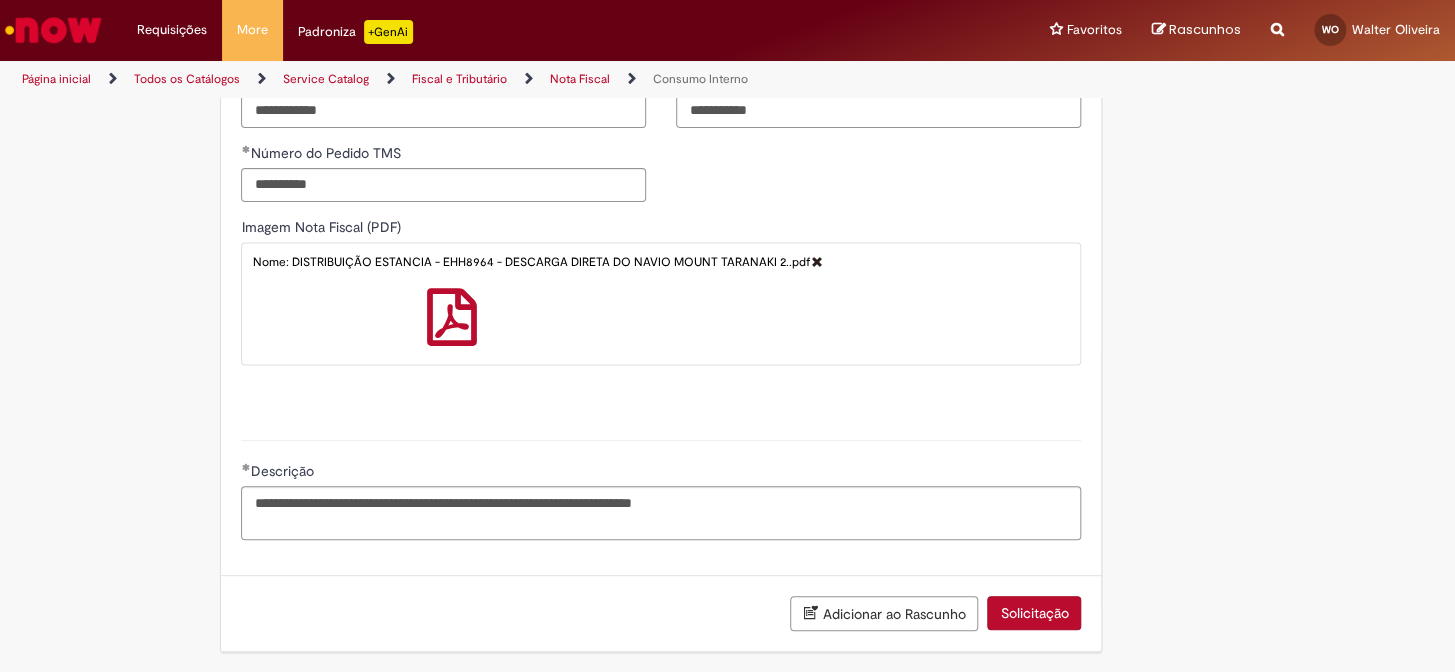 click on "Solicitação" at bounding box center (1034, 613) 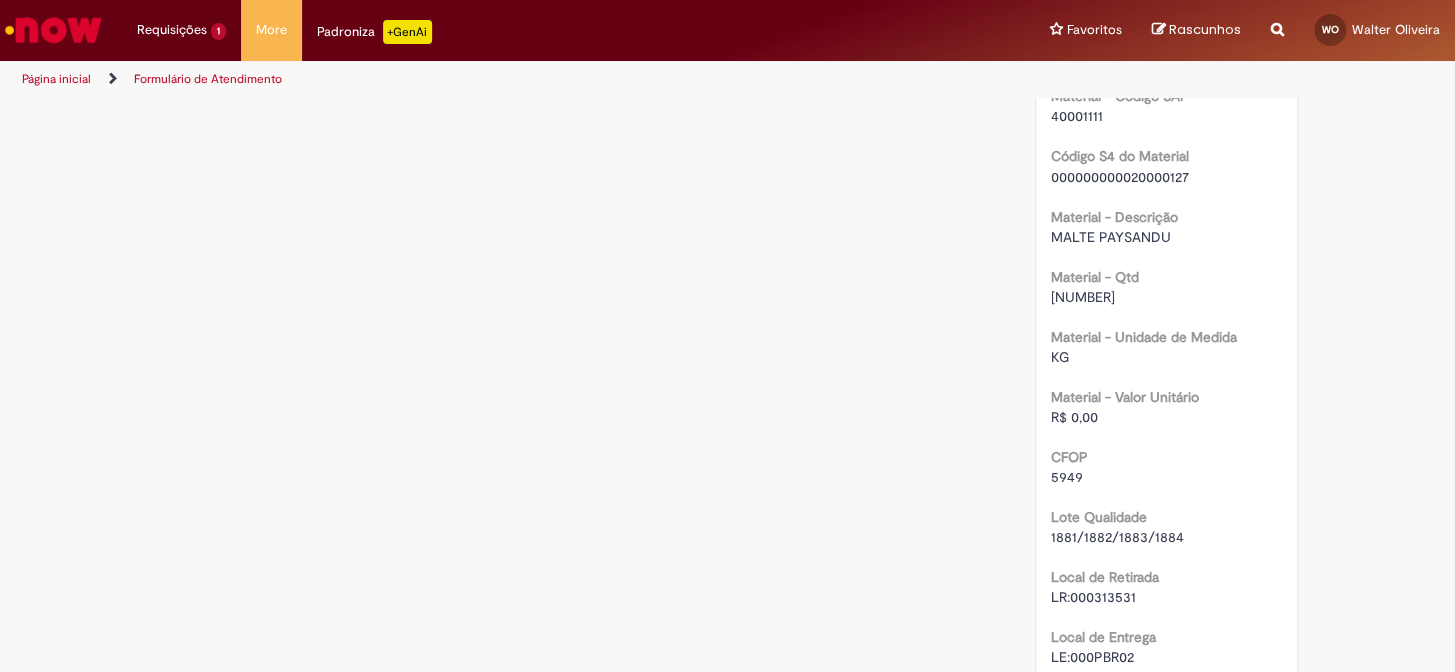 scroll, scrollTop: 0, scrollLeft: 0, axis: both 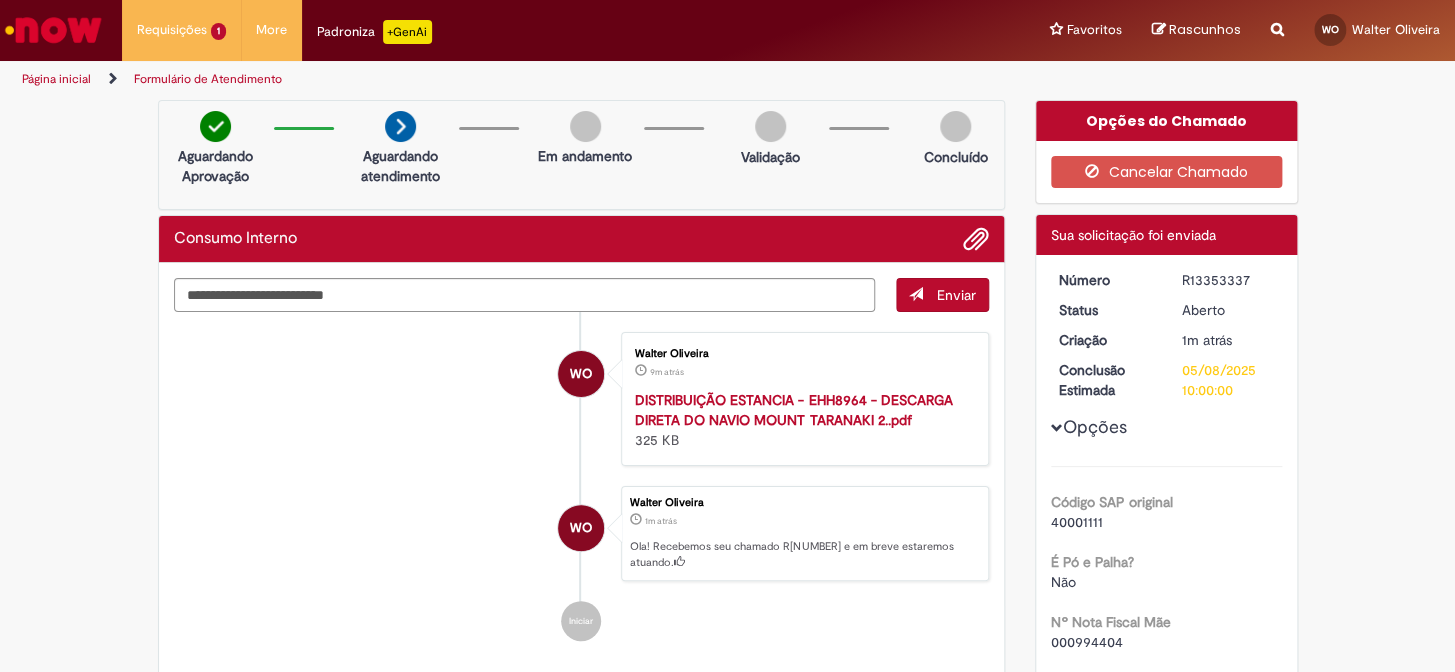 click at bounding box center [53, 30] 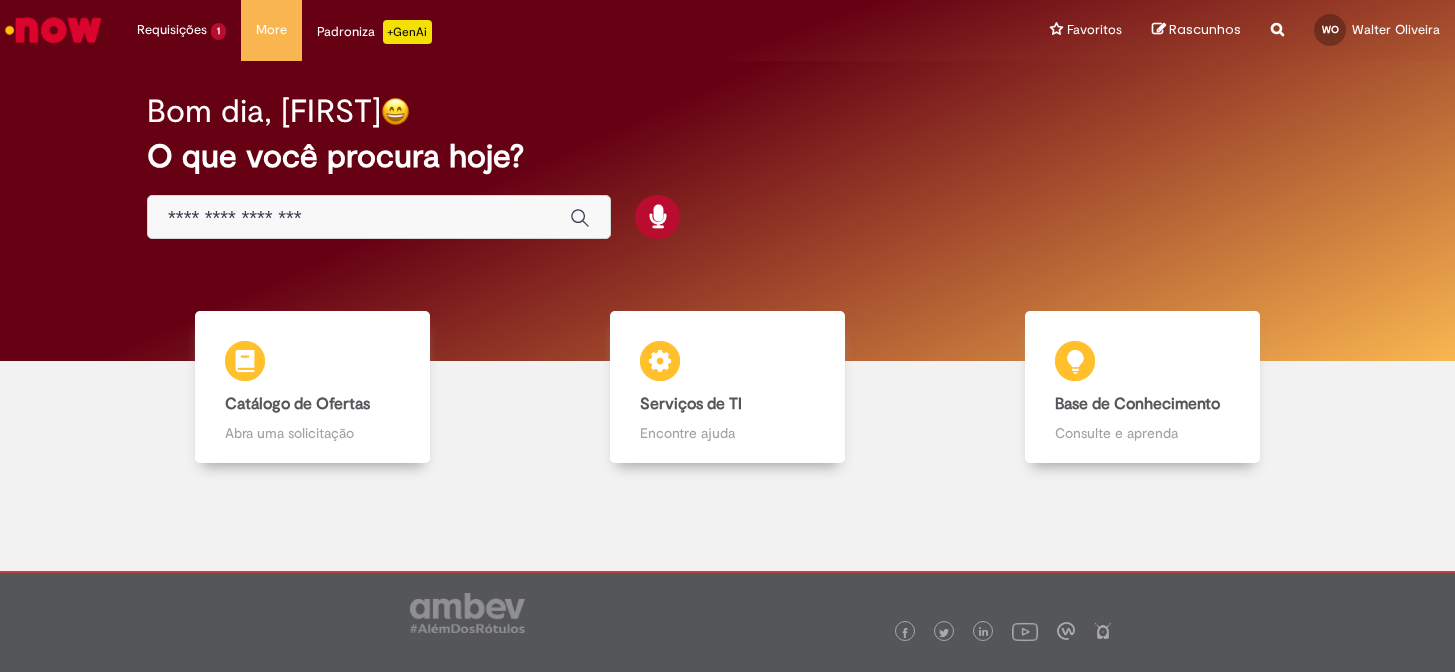 scroll, scrollTop: 0, scrollLeft: 0, axis: both 